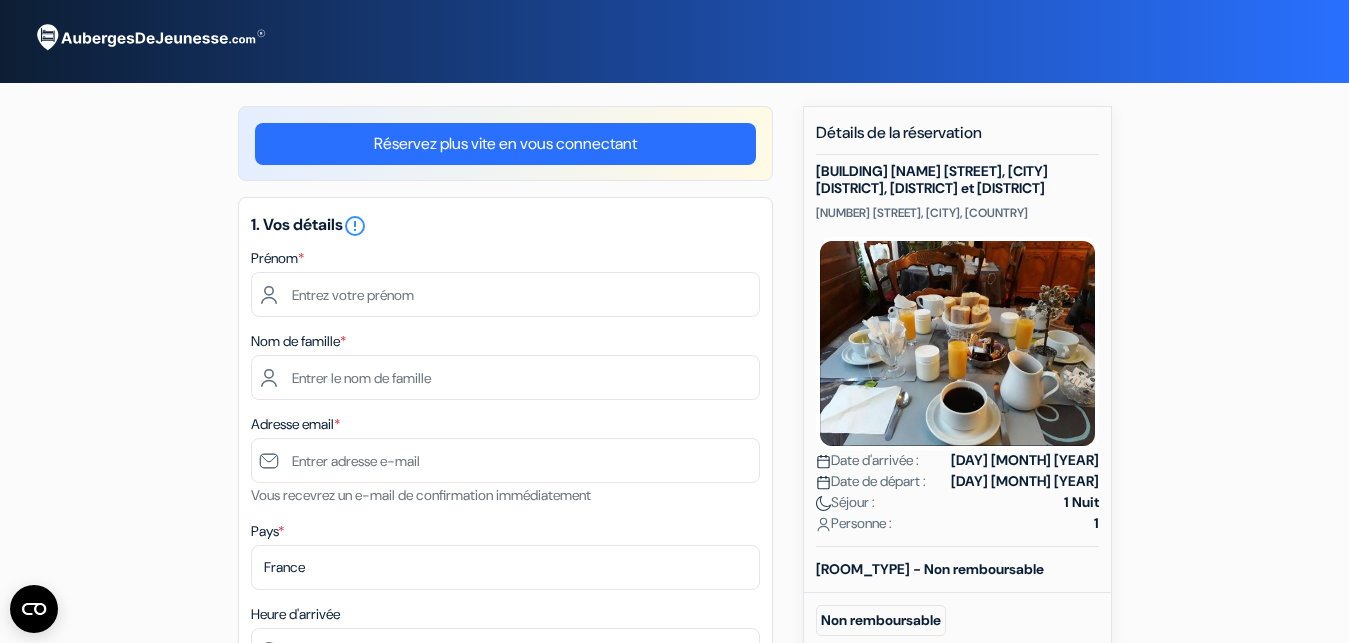 scroll, scrollTop: 0, scrollLeft: 0, axis: both 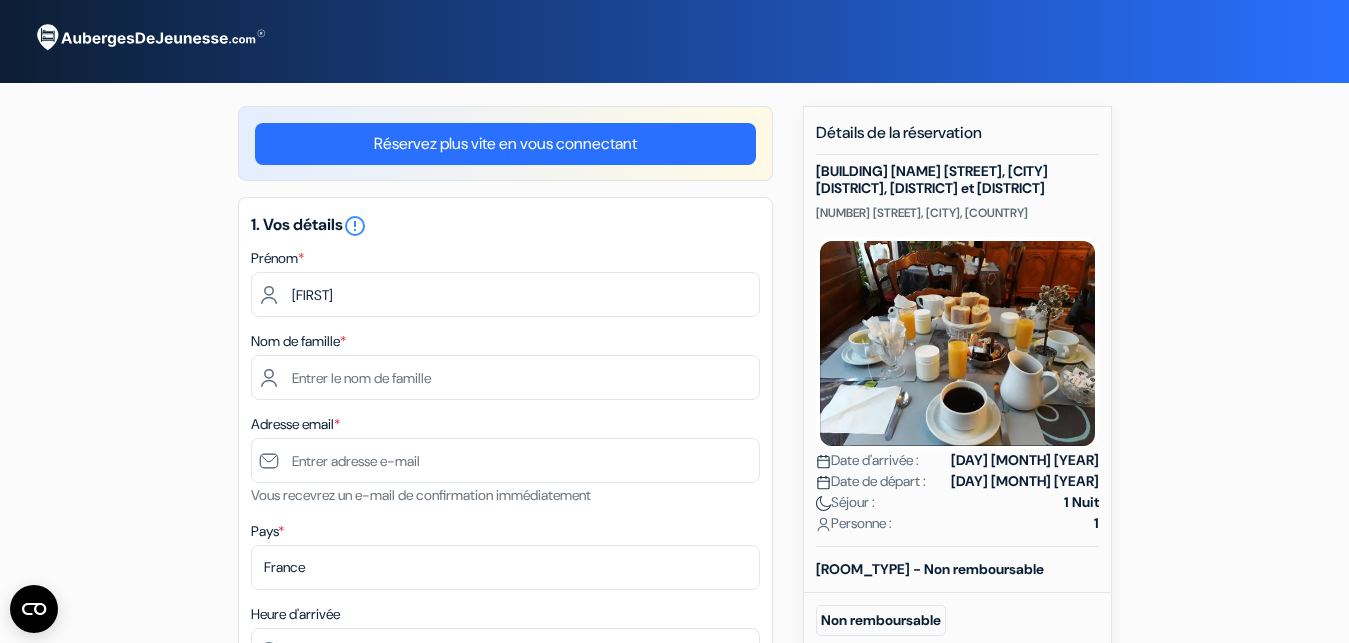 type on "[FIRST]" 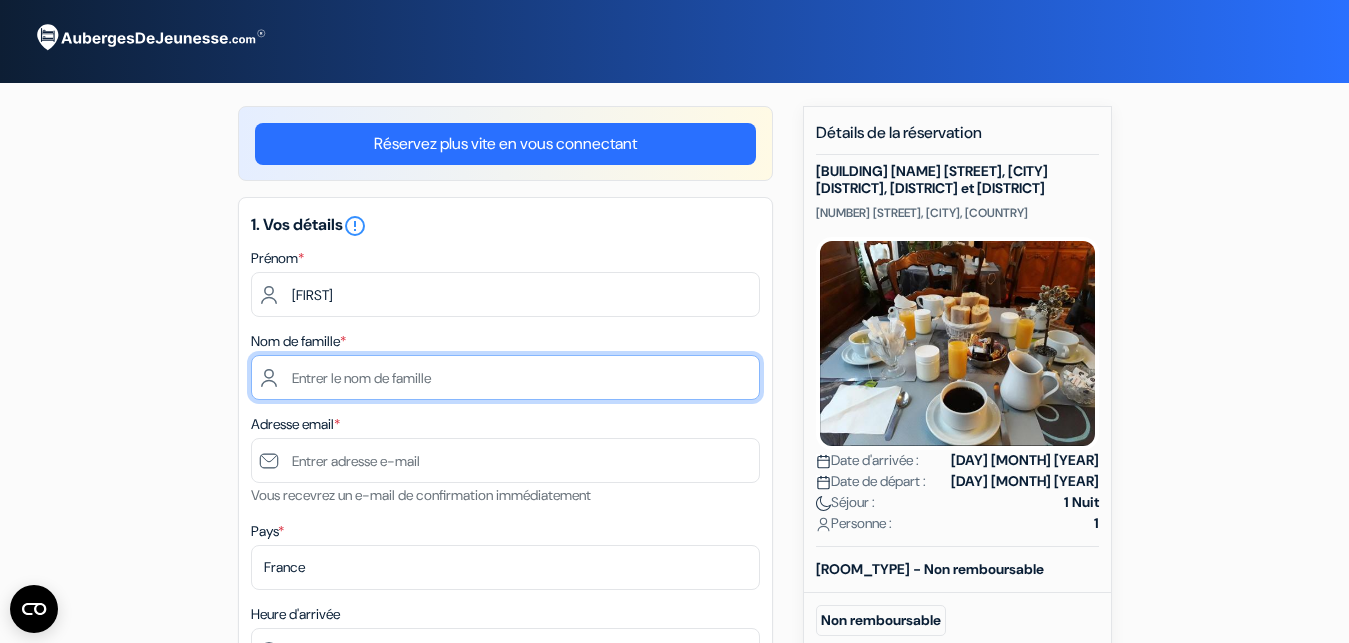 type on "[LAST]" 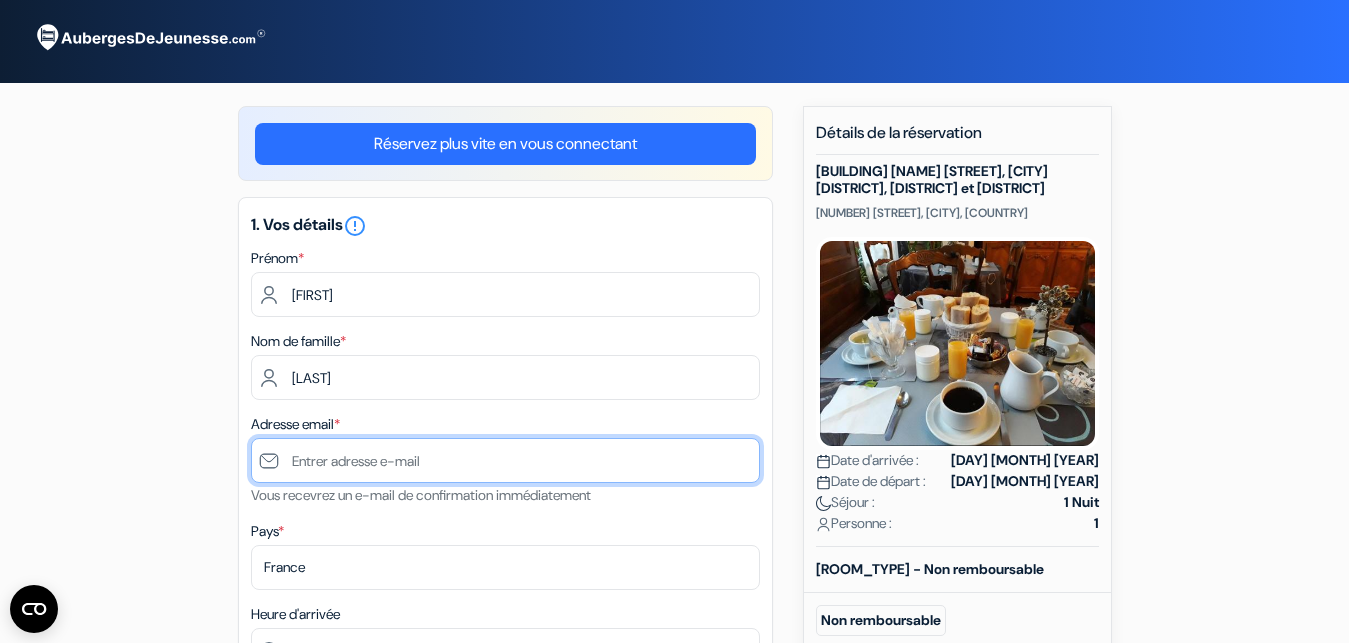 type on "[EMAIL]" 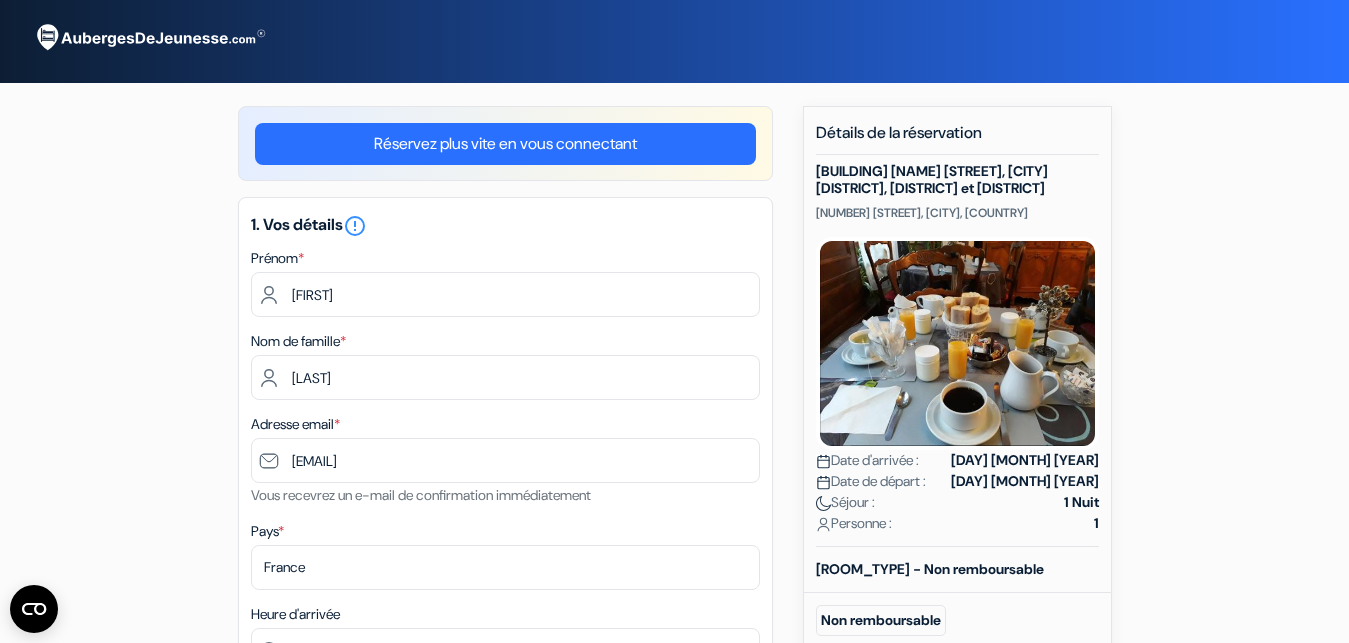 type on "[PHONE]" 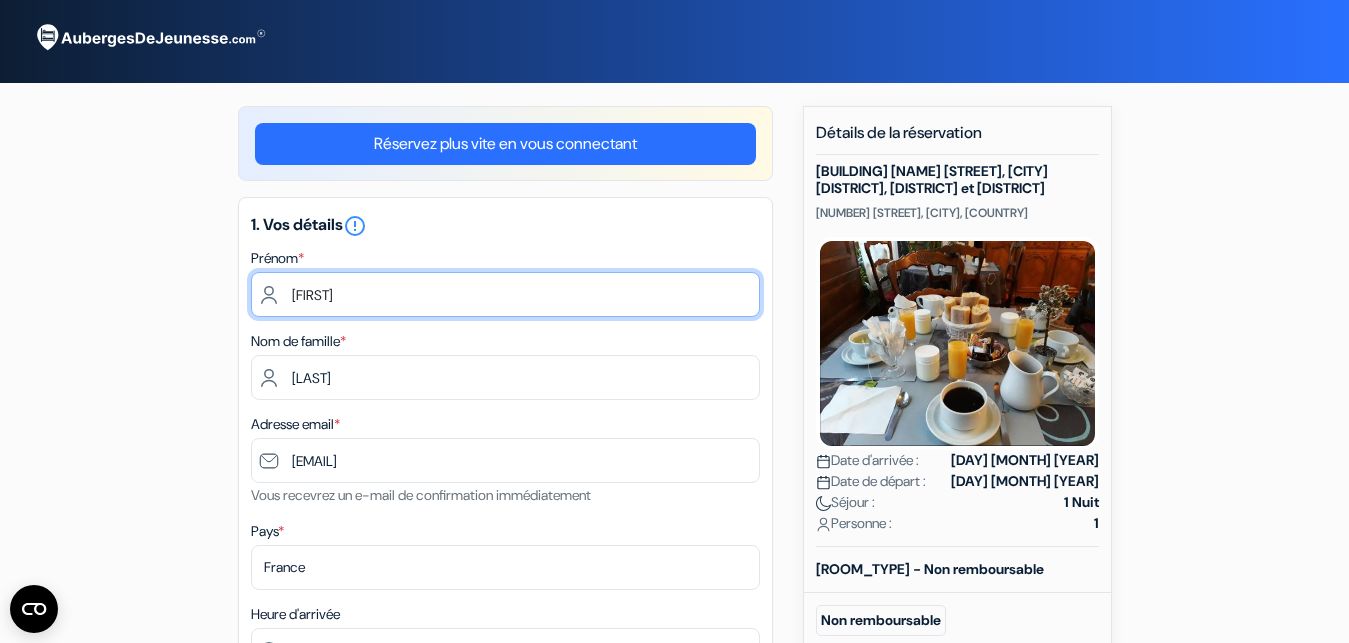scroll, scrollTop: 204, scrollLeft: 0, axis: vertical 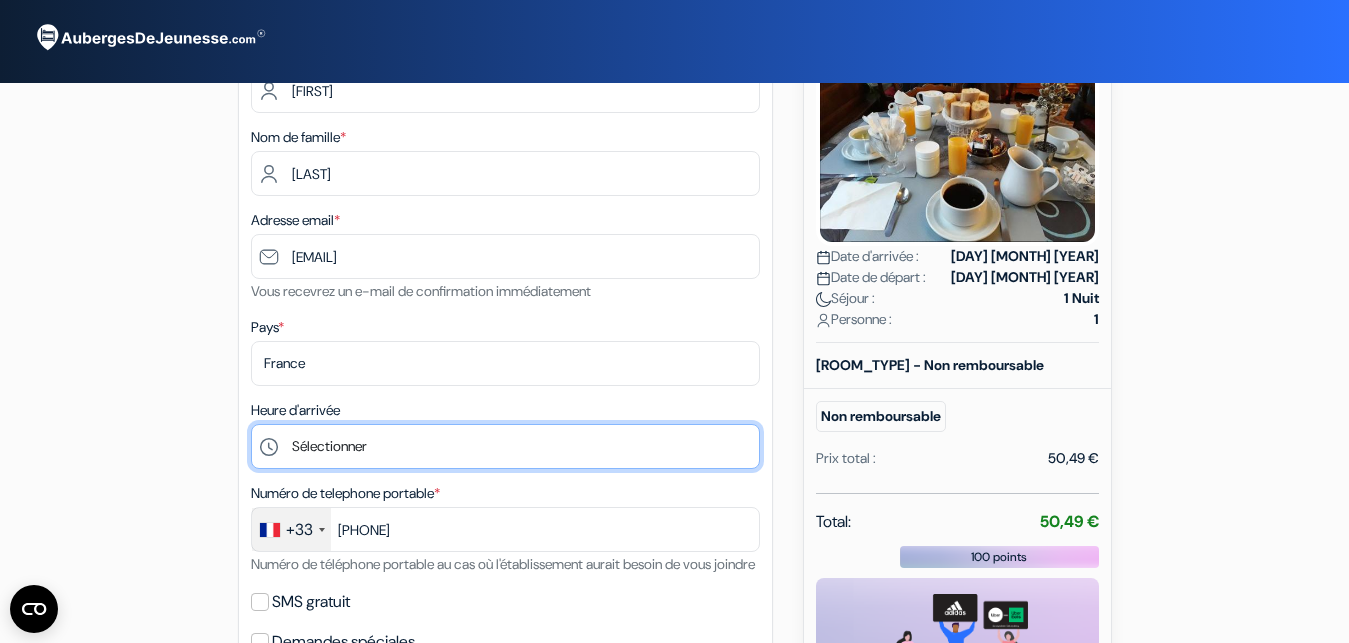 click on "Sélectionner
[TIME]
[TIME]
[TIME]
[TIME]
[TIME]
[TIME]
[TIME]
[TIME]" at bounding box center (505, 446) 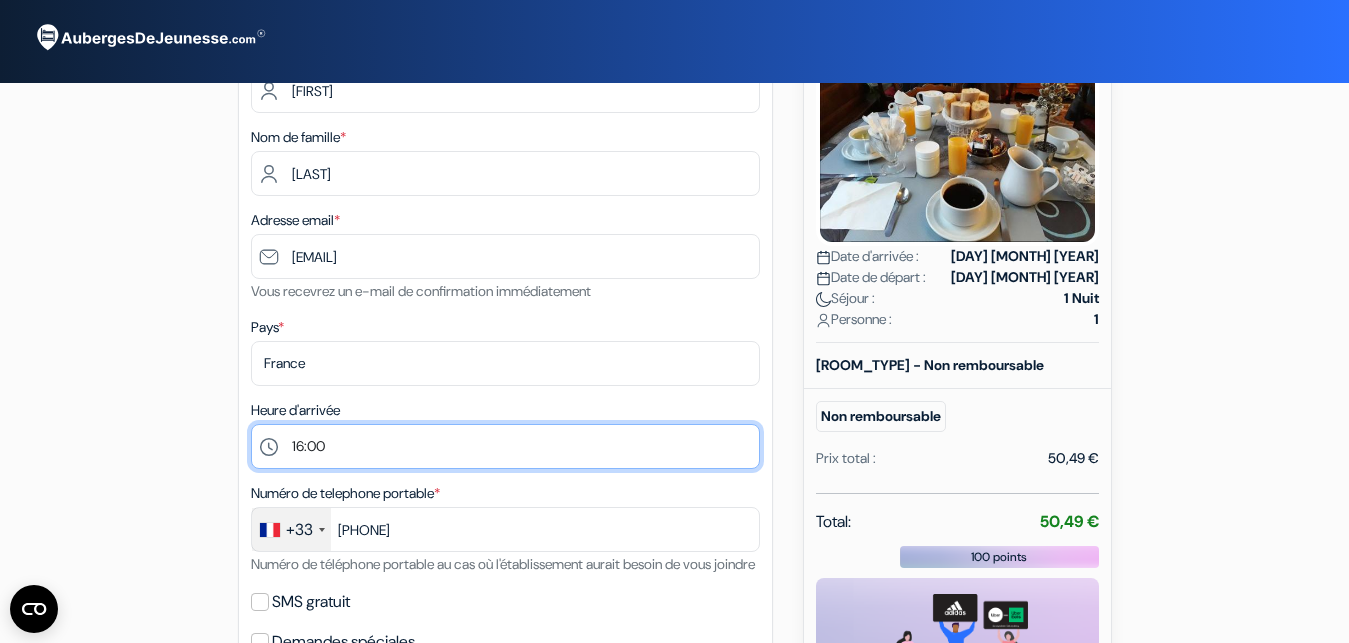 click on "16:00" at bounding box center (0, 0) 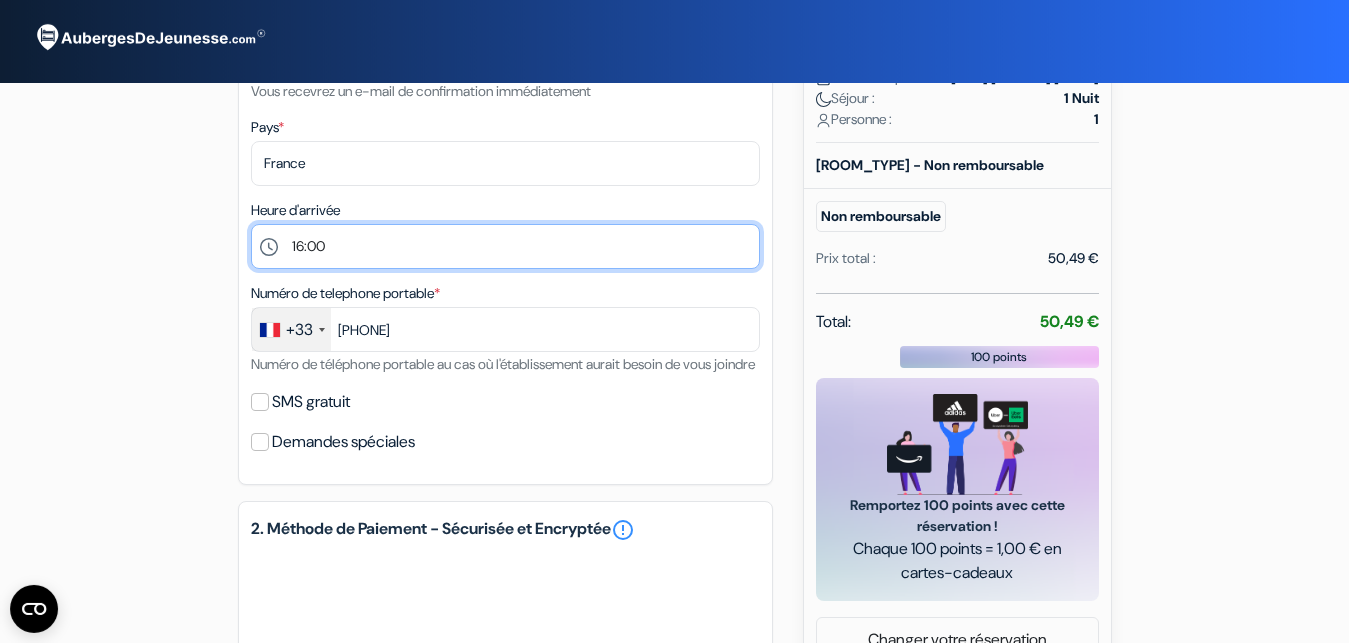 scroll, scrollTop: 408, scrollLeft: 0, axis: vertical 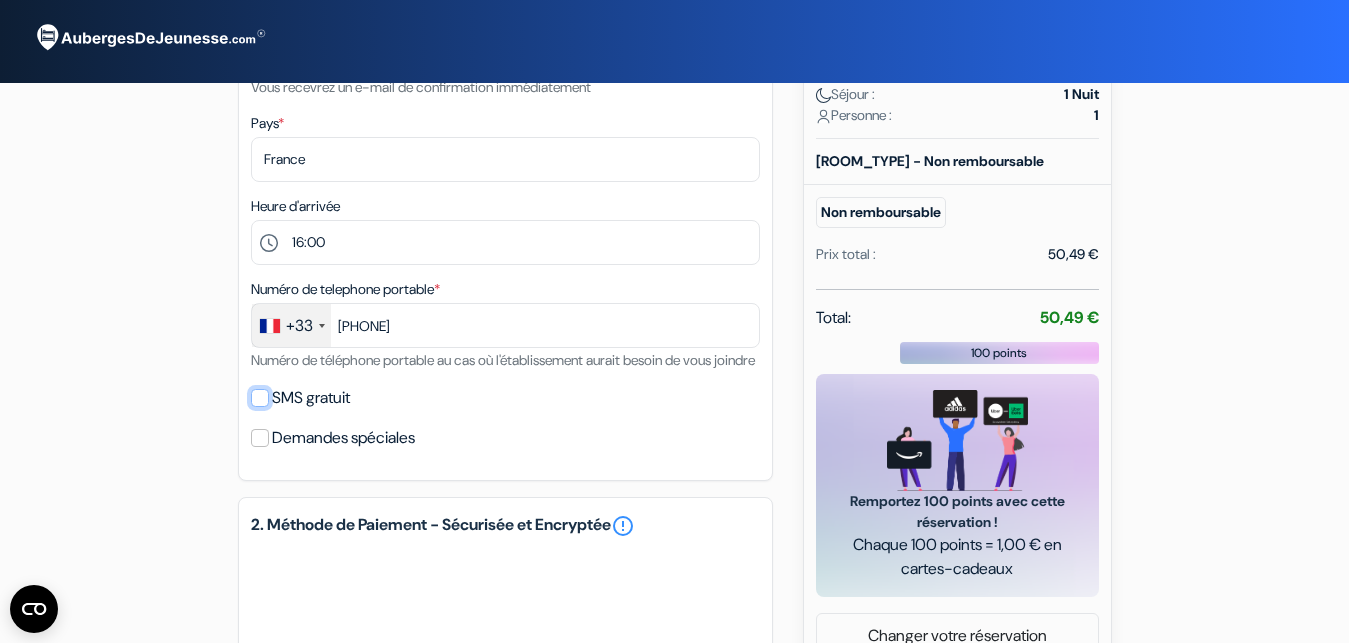 click on "SMS gratuit" at bounding box center [260, 398] 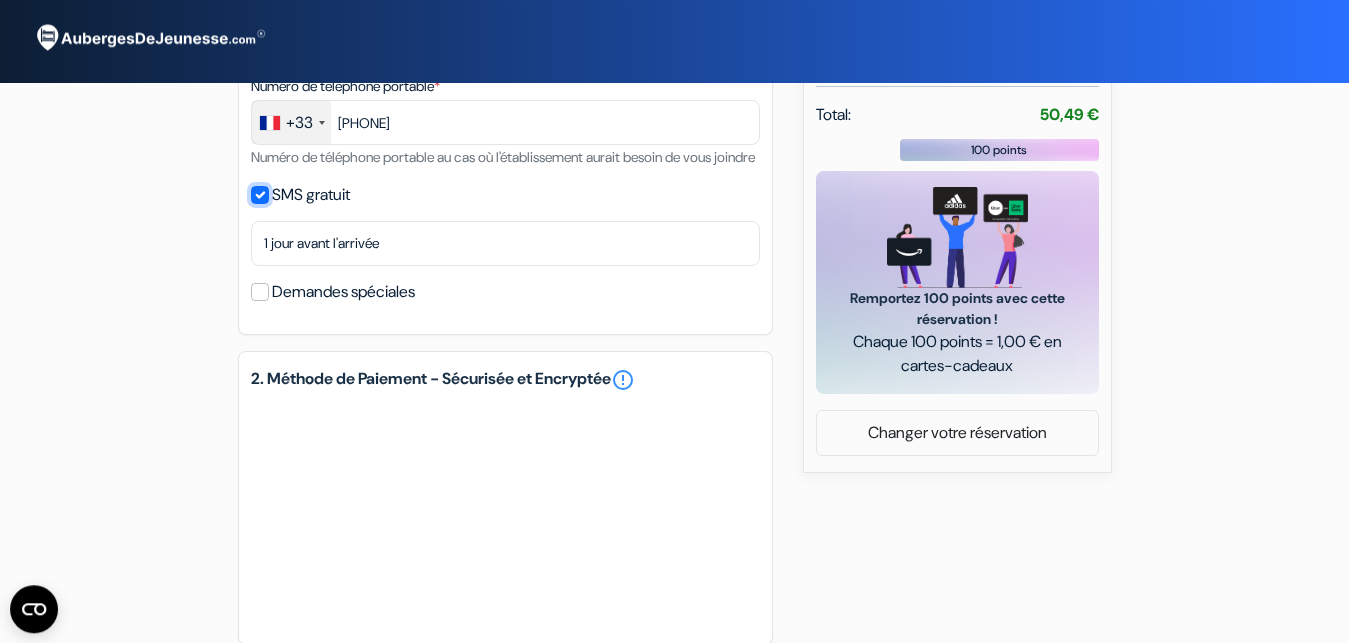 scroll, scrollTop: 612, scrollLeft: 0, axis: vertical 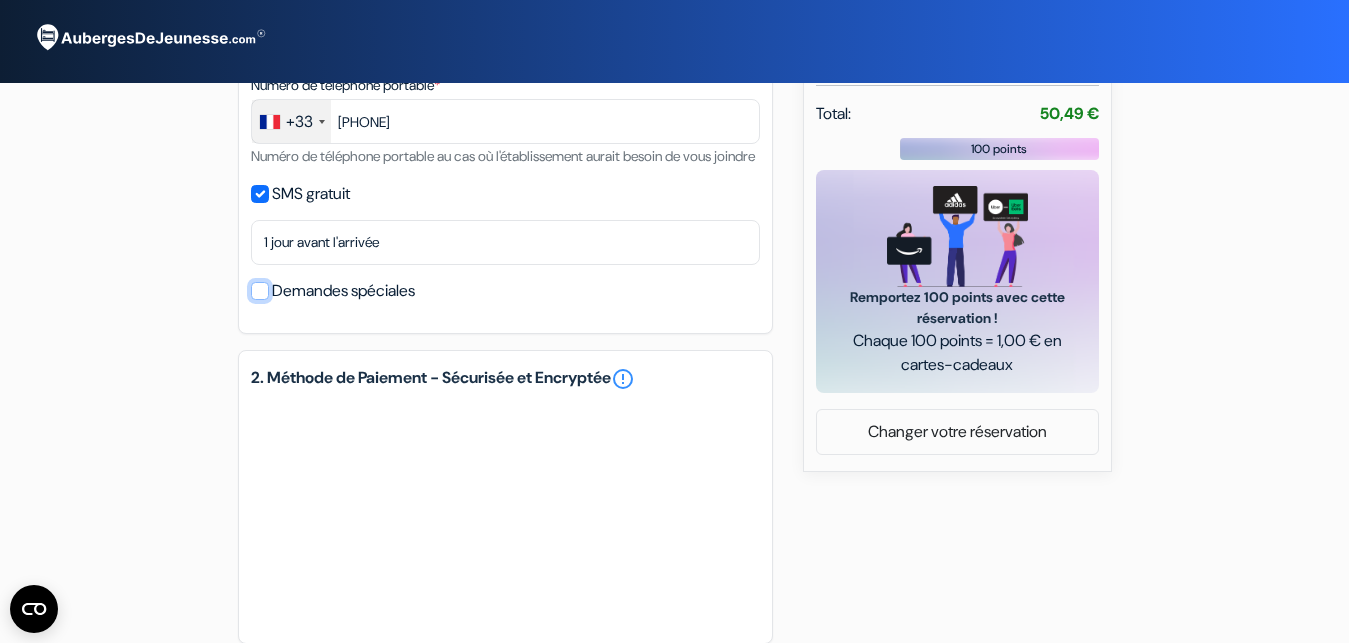 click on "Demandes spéciales" at bounding box center (260, 291) 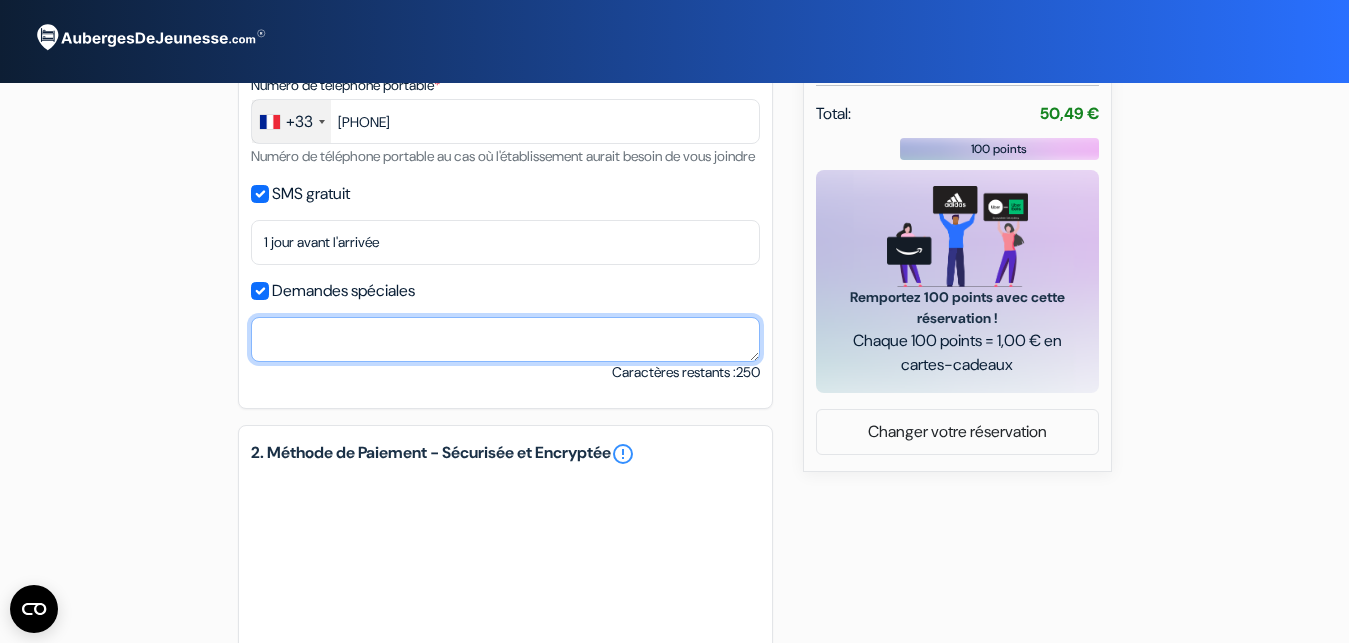 click at bounding box center [505, 339] 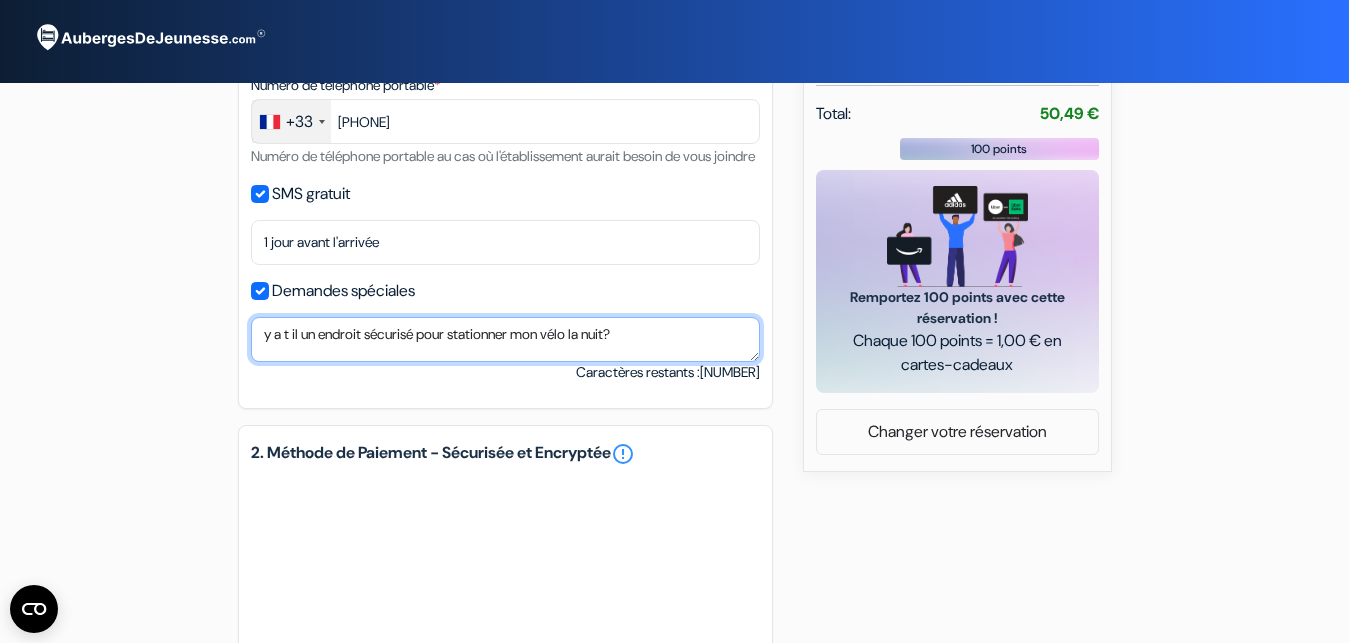 drag, startPoint x: 468, startPoint y: 358, endPoint x: 482, endPoint y: 357, distance: 14.035668 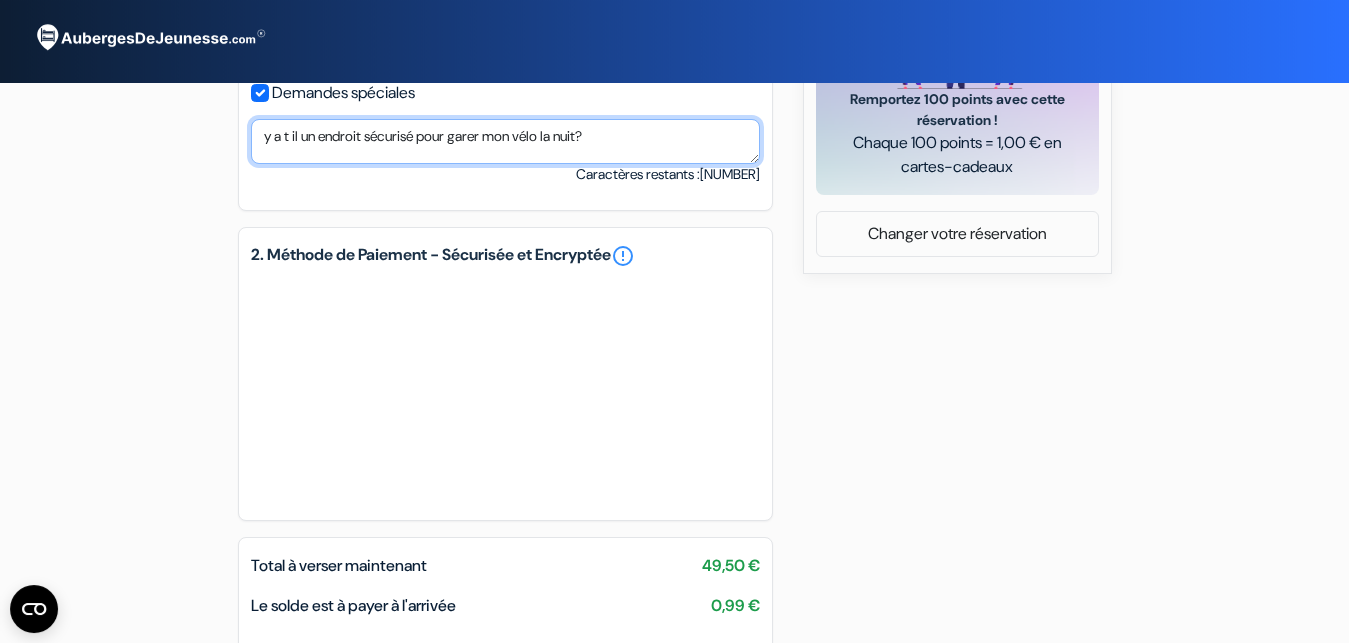 scroll, scrollTop: 816, scrollLeft: 0, axis: vertical 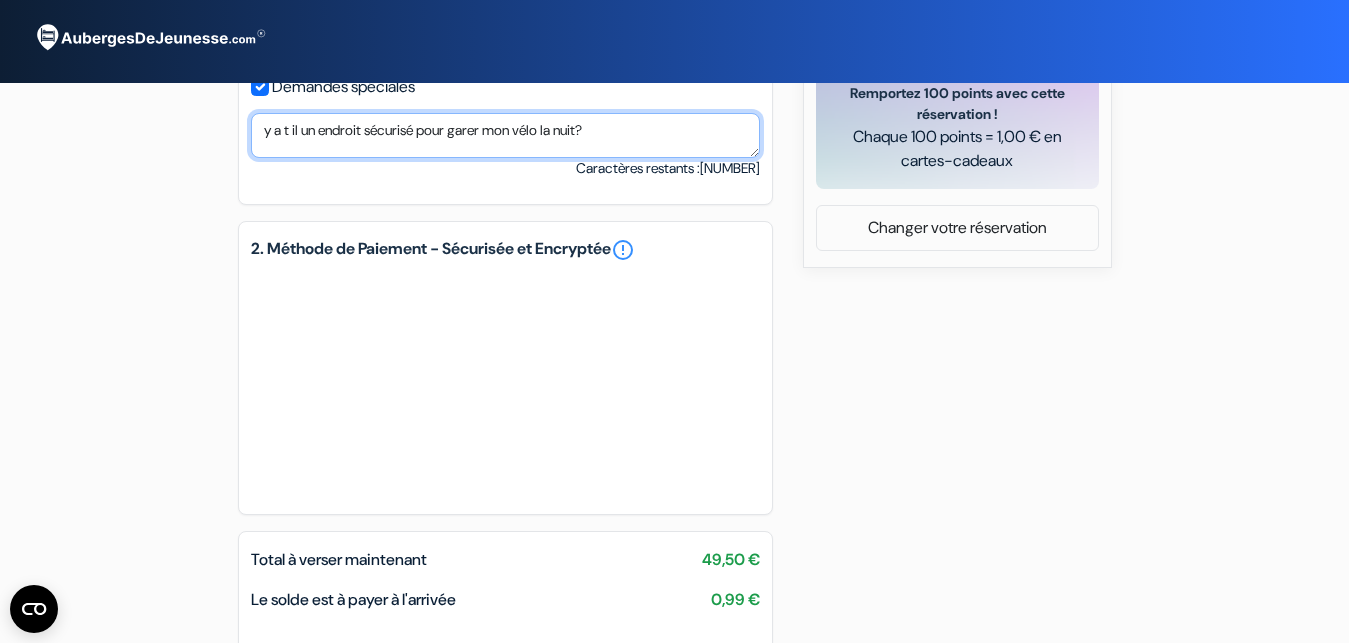 type on "y a t il un endroit sécurisé pour garer mon vélo la nuit?" 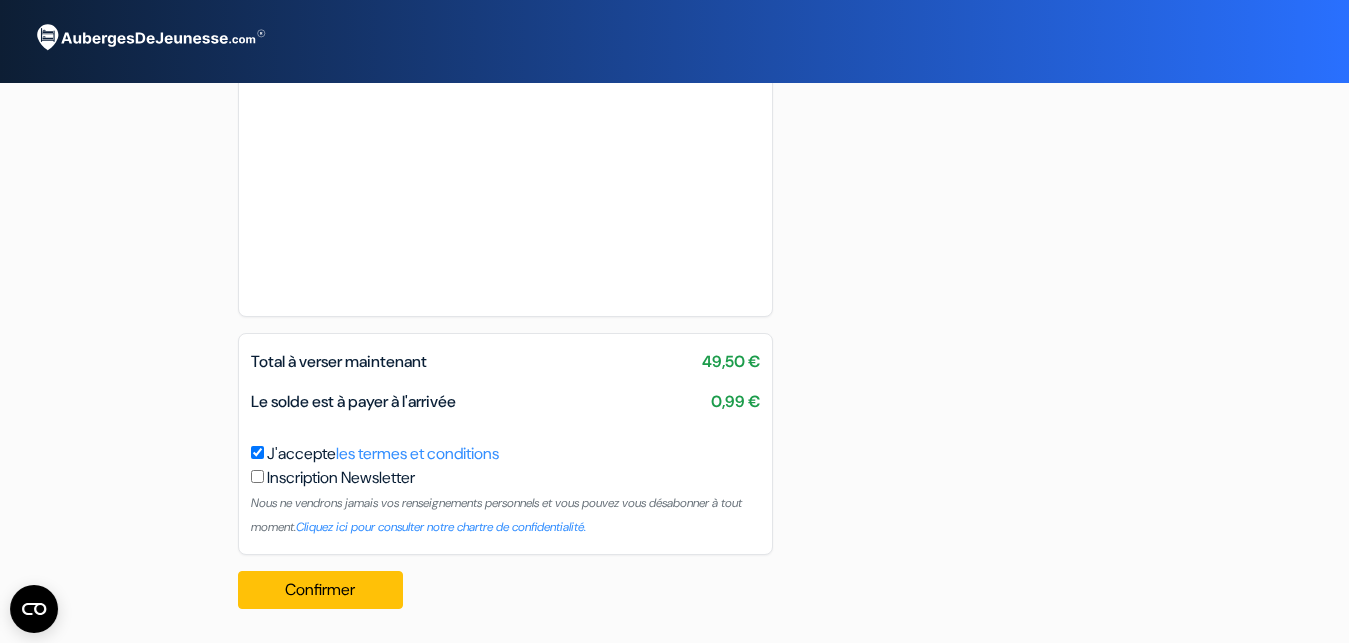 scroll, scrollTop: 1040, scrollLeft: 0, axis: vertical 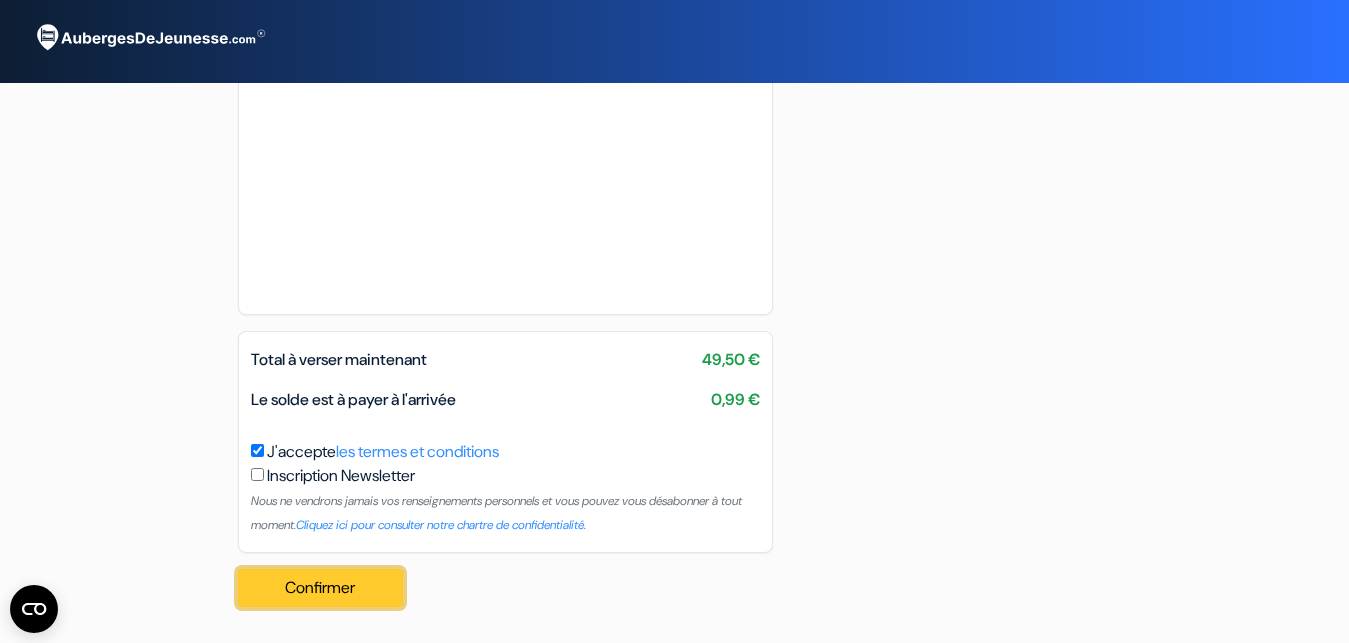 click on "Confirmer
Loading..." at bounding box center [321, 588] 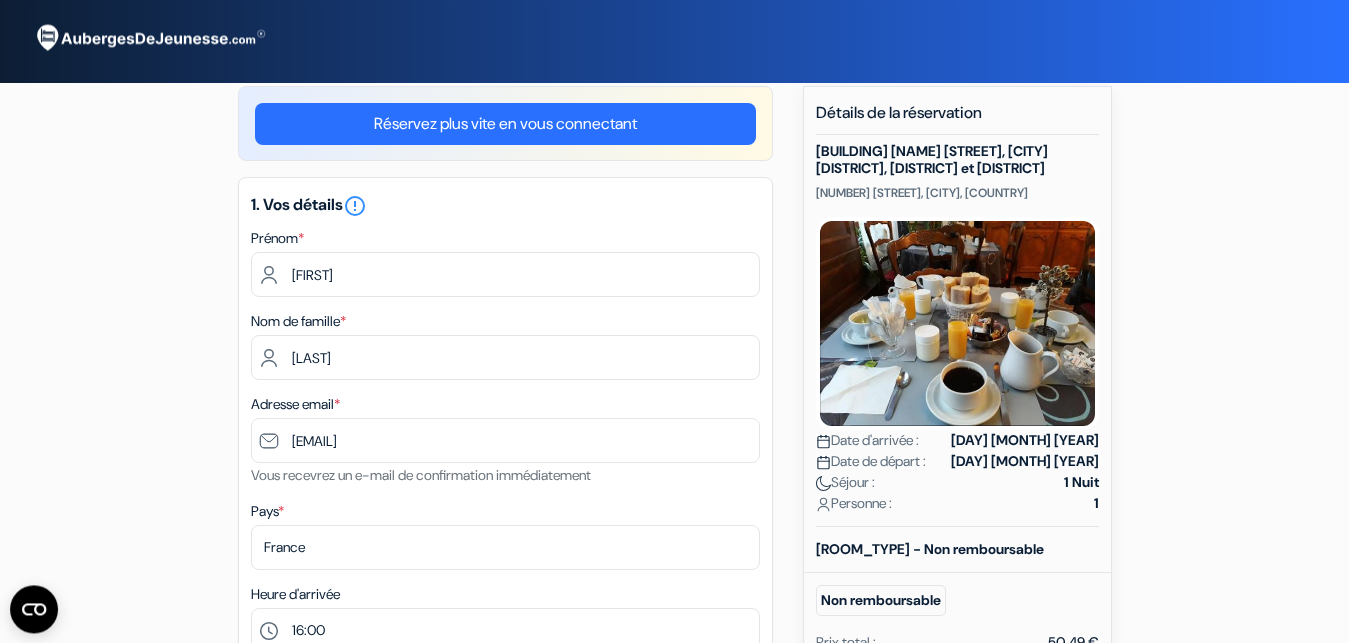 scroll, scrollTop: 0, scrollLeft: 0, axis: both 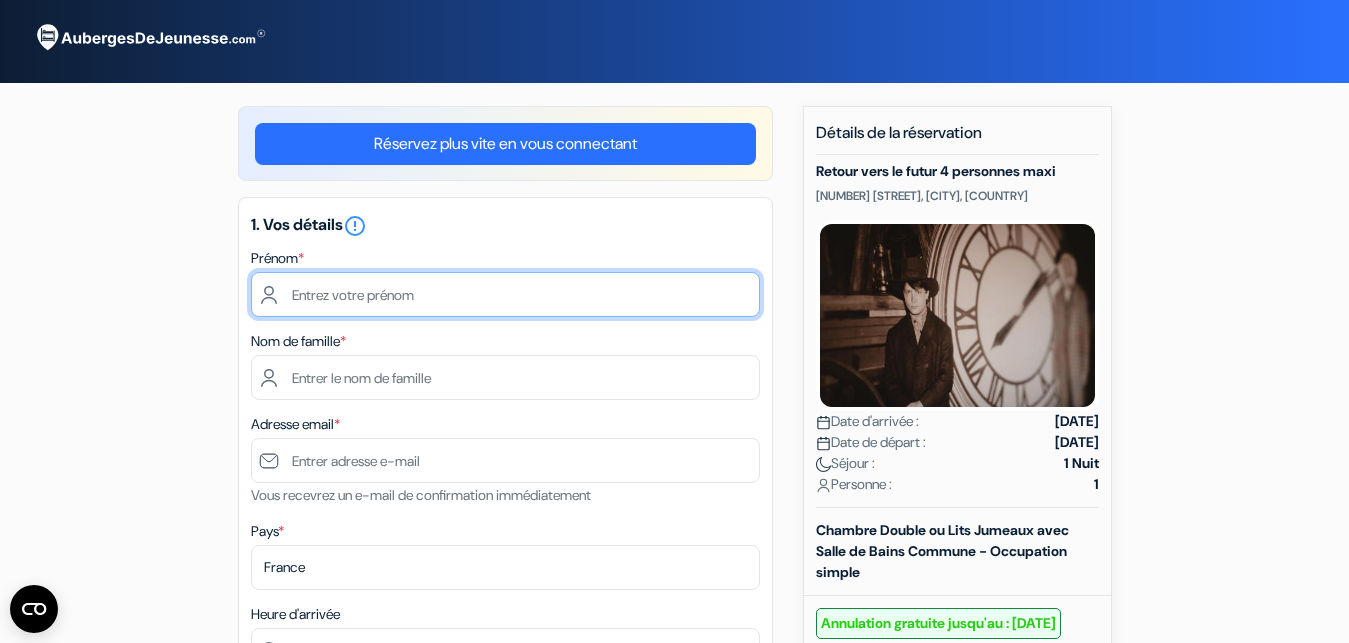 click at bounding box center [505, 294] 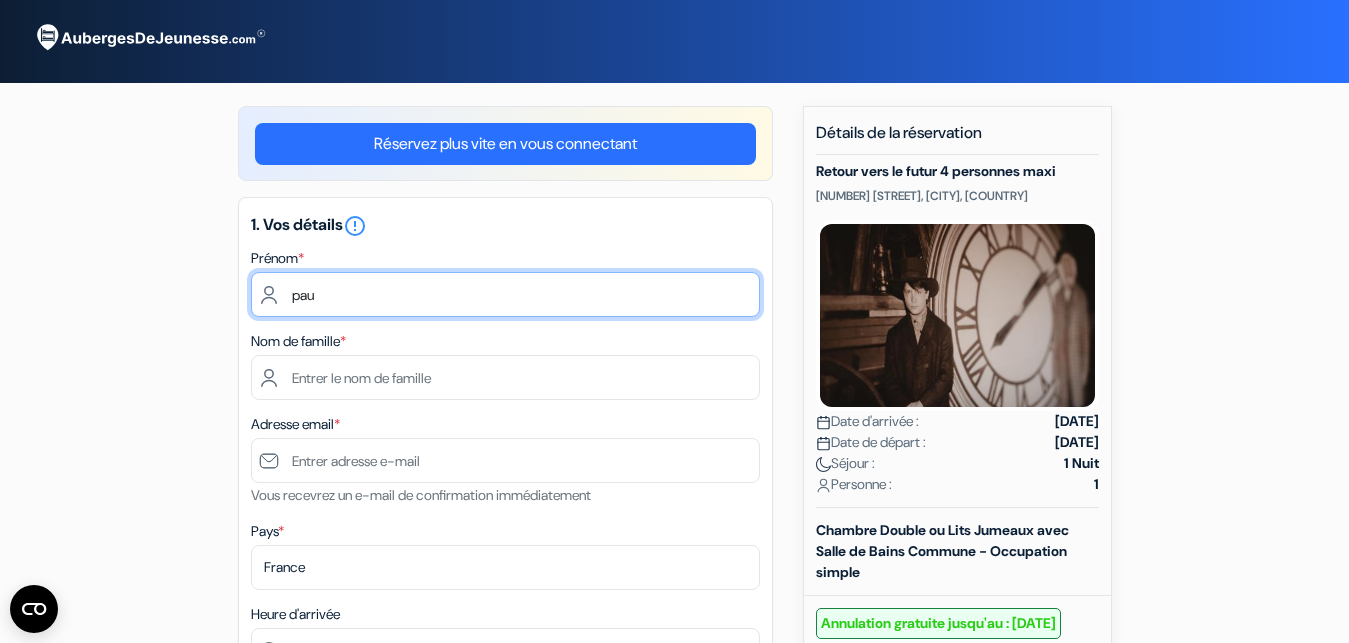 type on "PAUL" 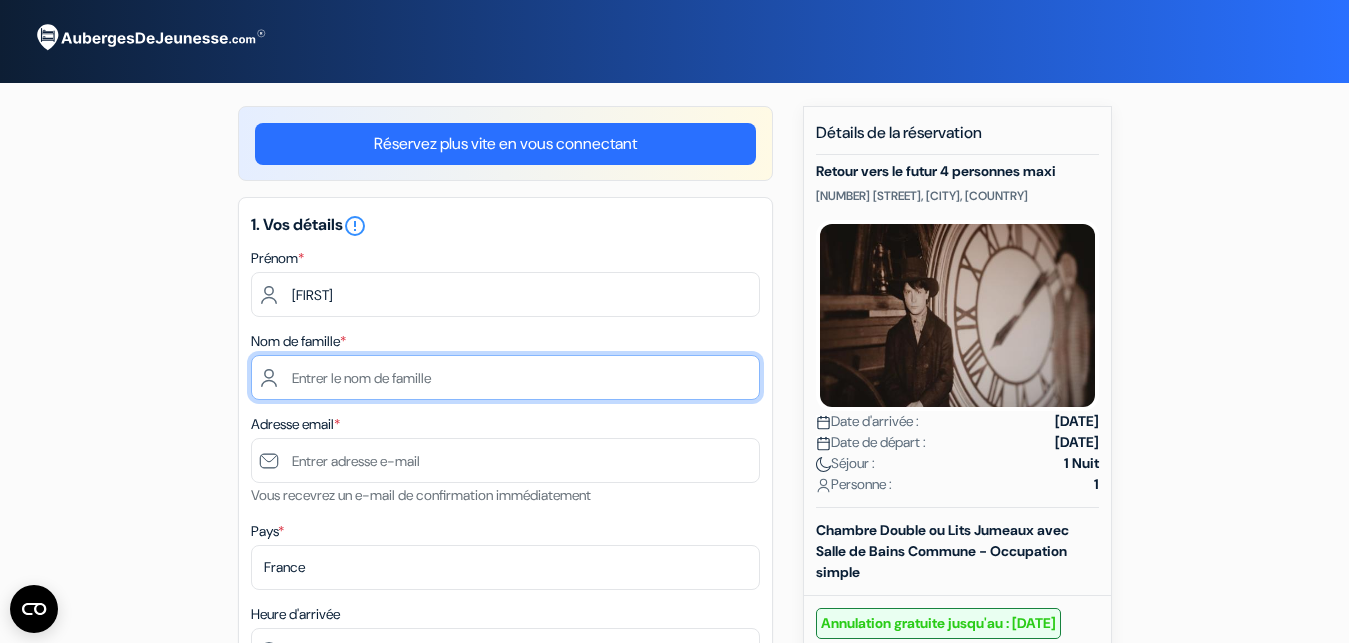 type on "BENSOUSSAN" 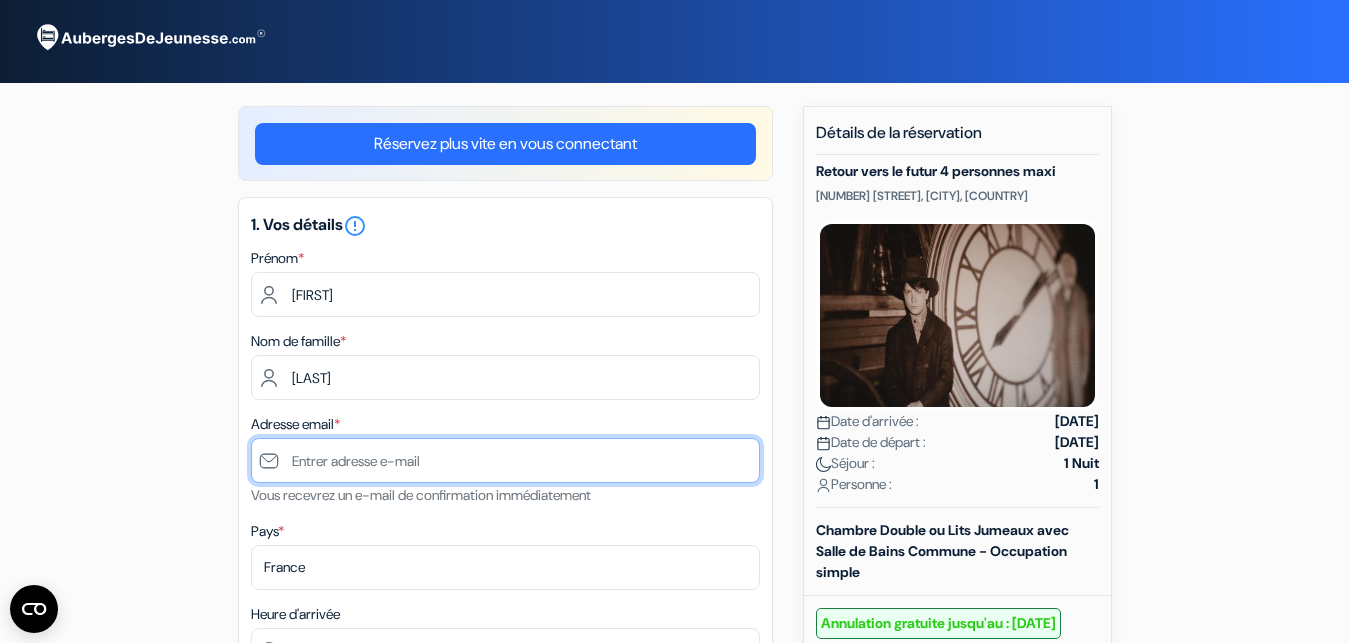 type on "[EMAIL]" 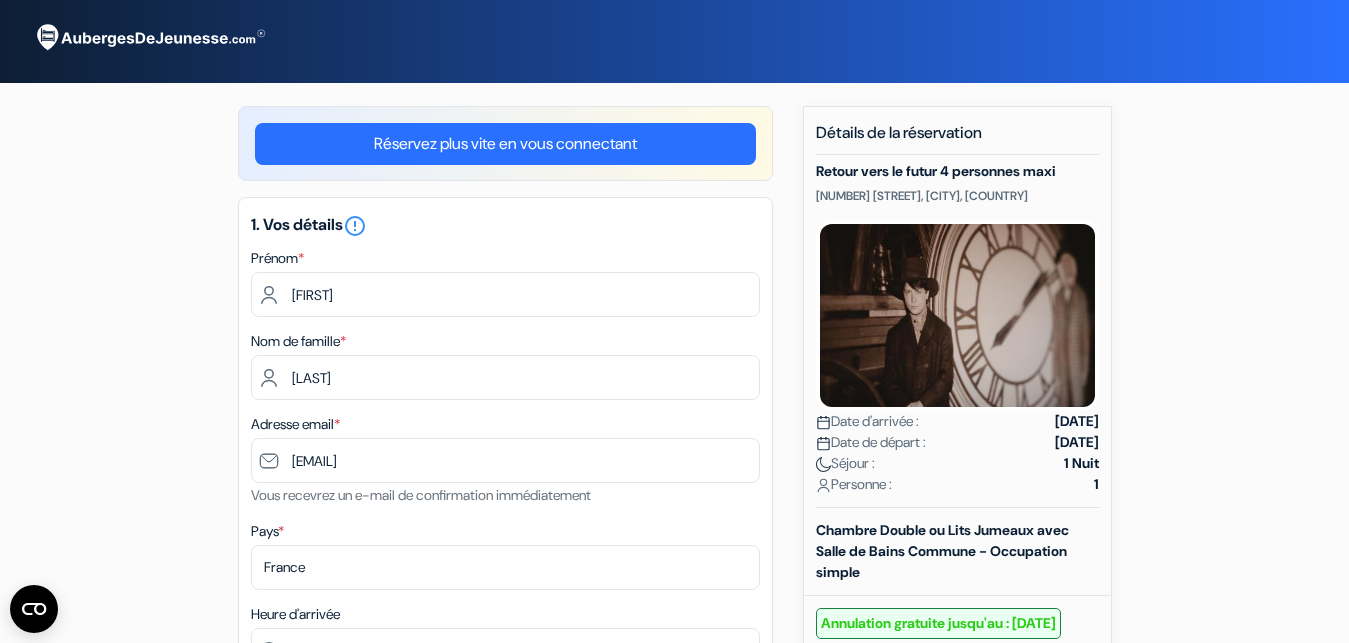 type on "0670635511" 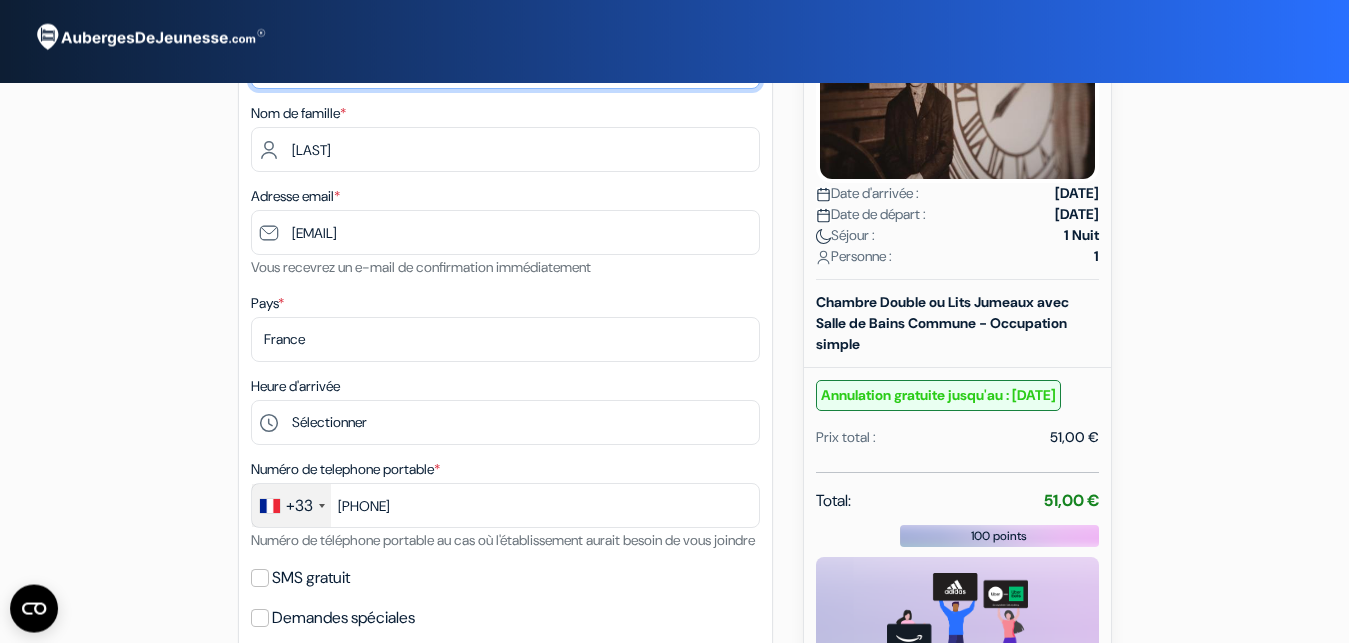 scroll, scrollTop: 306, scrollLeft: 0, axis: vertical 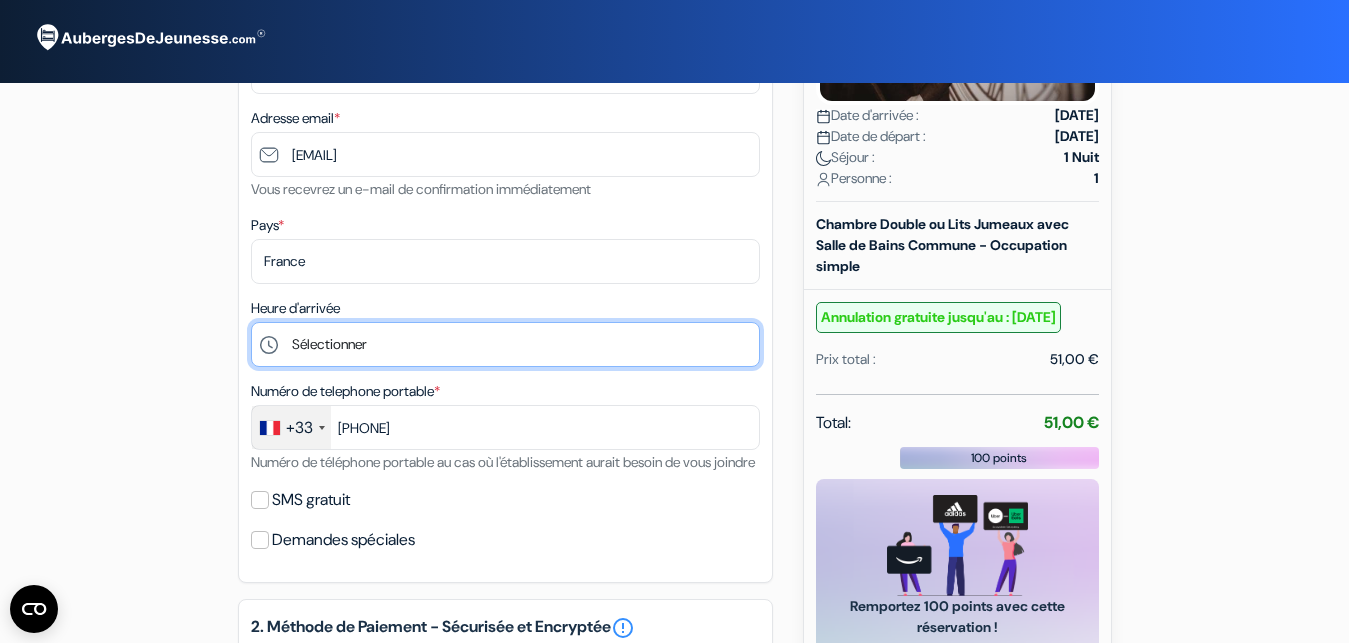 click on "Sélectionner
13:00
14:00
15:00
16:00
17:00
18:00
19:00
20:00" at bounding box center (505, 344) 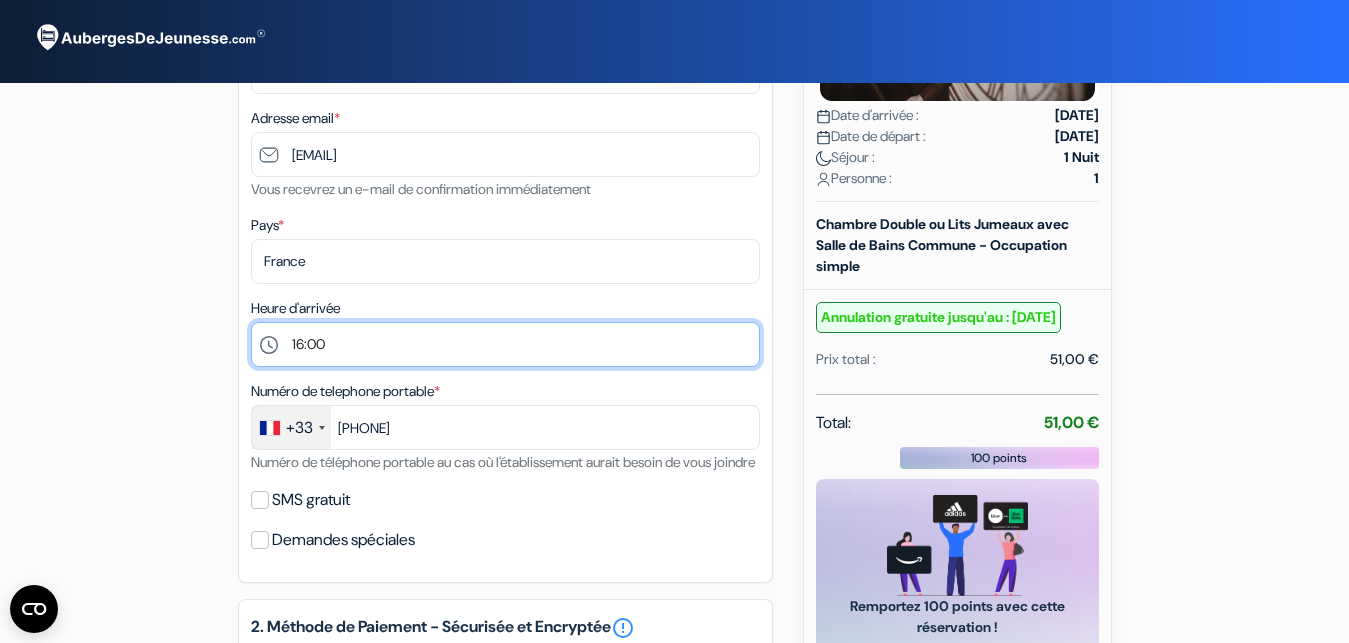 click on "16:00" at bounding box center [0, 0] 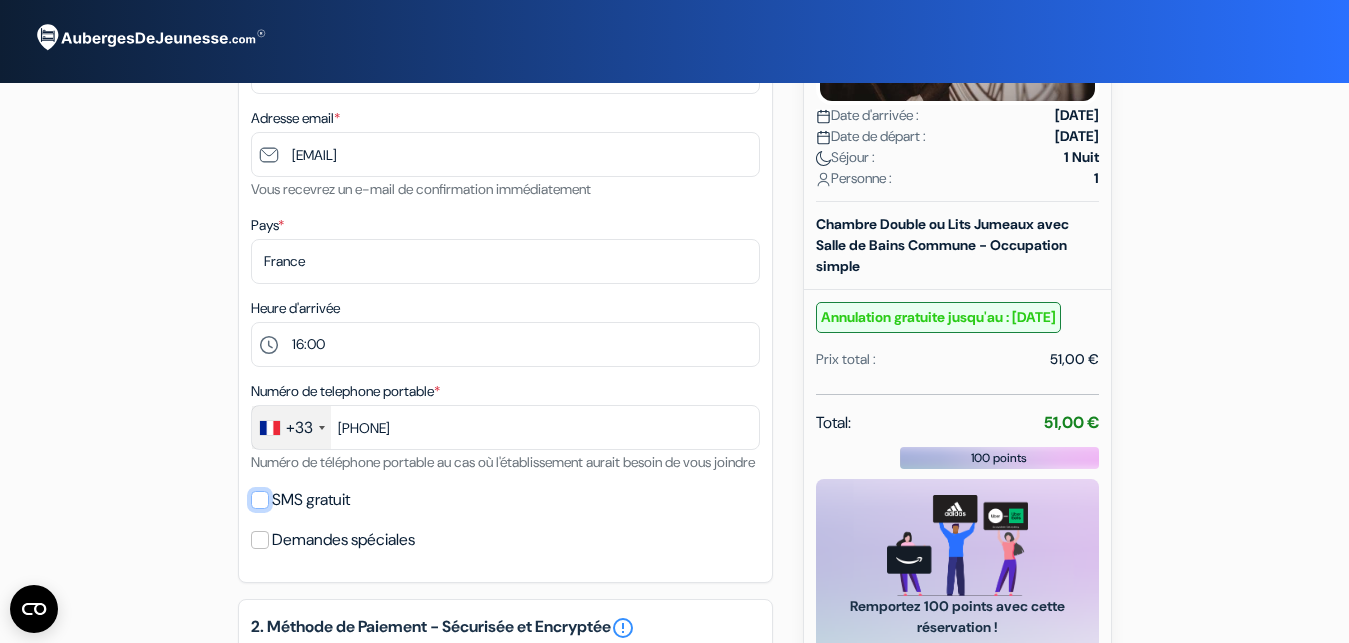 click on "SMS gratuit" at bounding box center (260, 500) 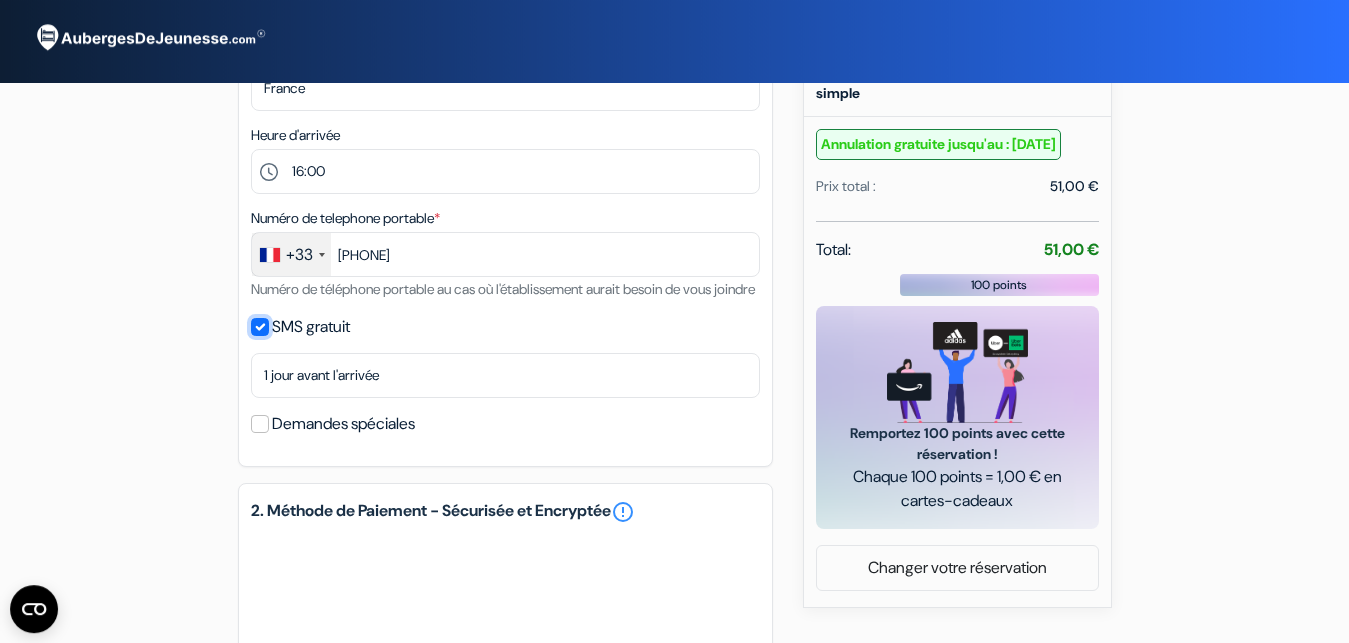 scroll, scrollTop: 510, scrollLeft: 0, axis: vertical 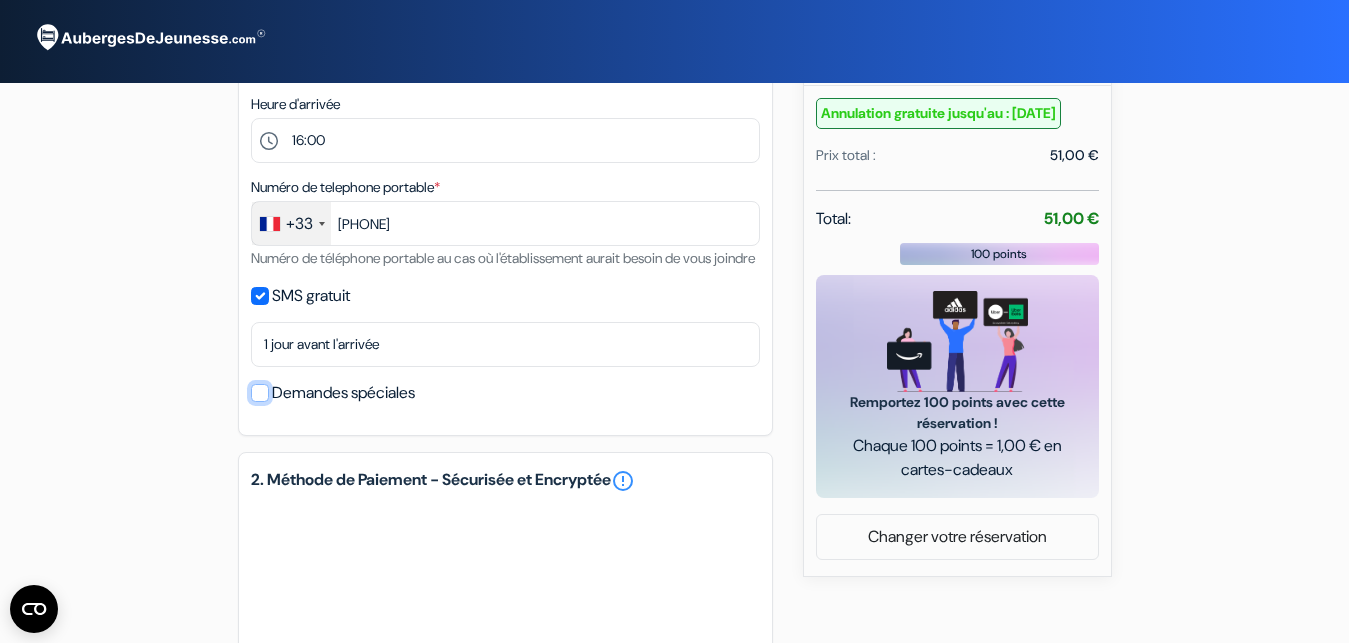 click on "Demandes spéciales" at bounding box center [260, 393] 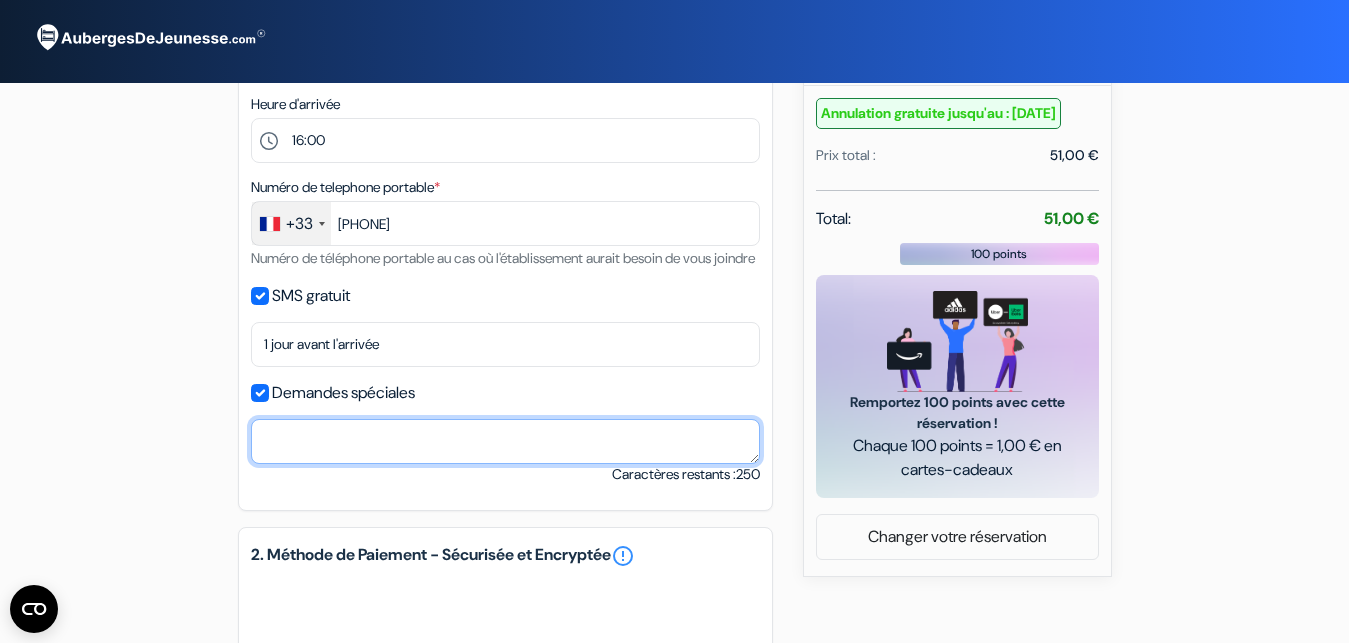 click at bounding box center [505, 441] 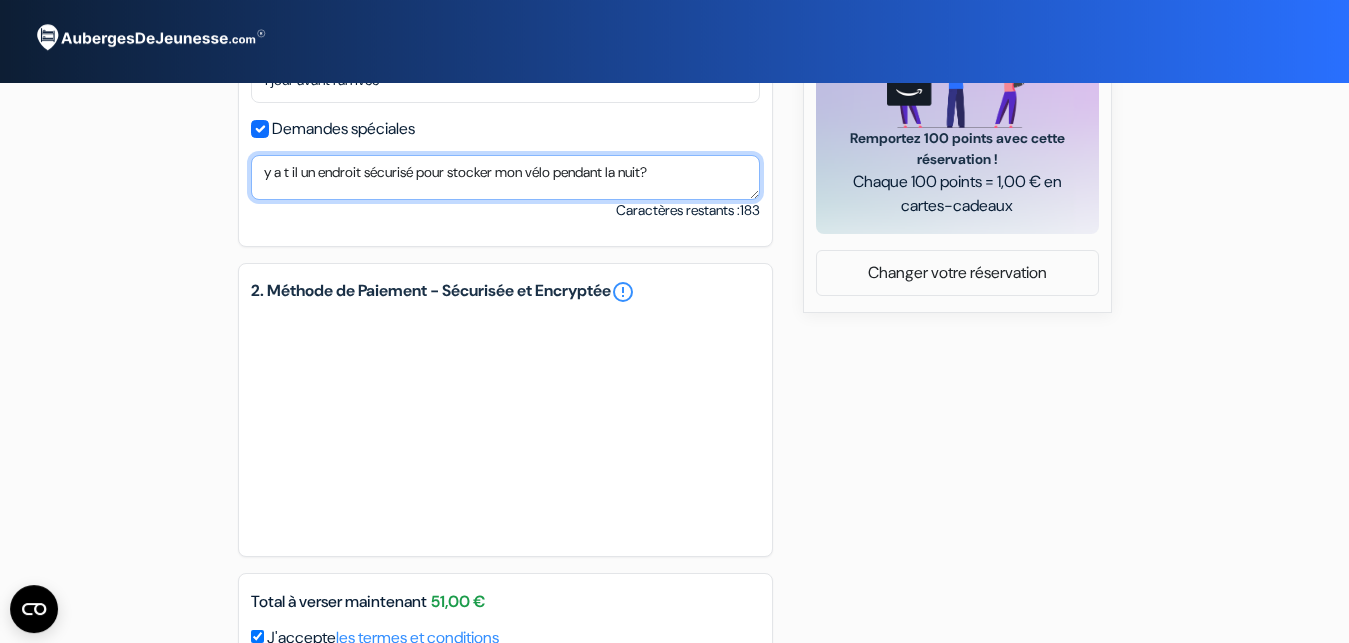 scroll, scrollTop: 816, scrollLeft: 0, axis: vertical 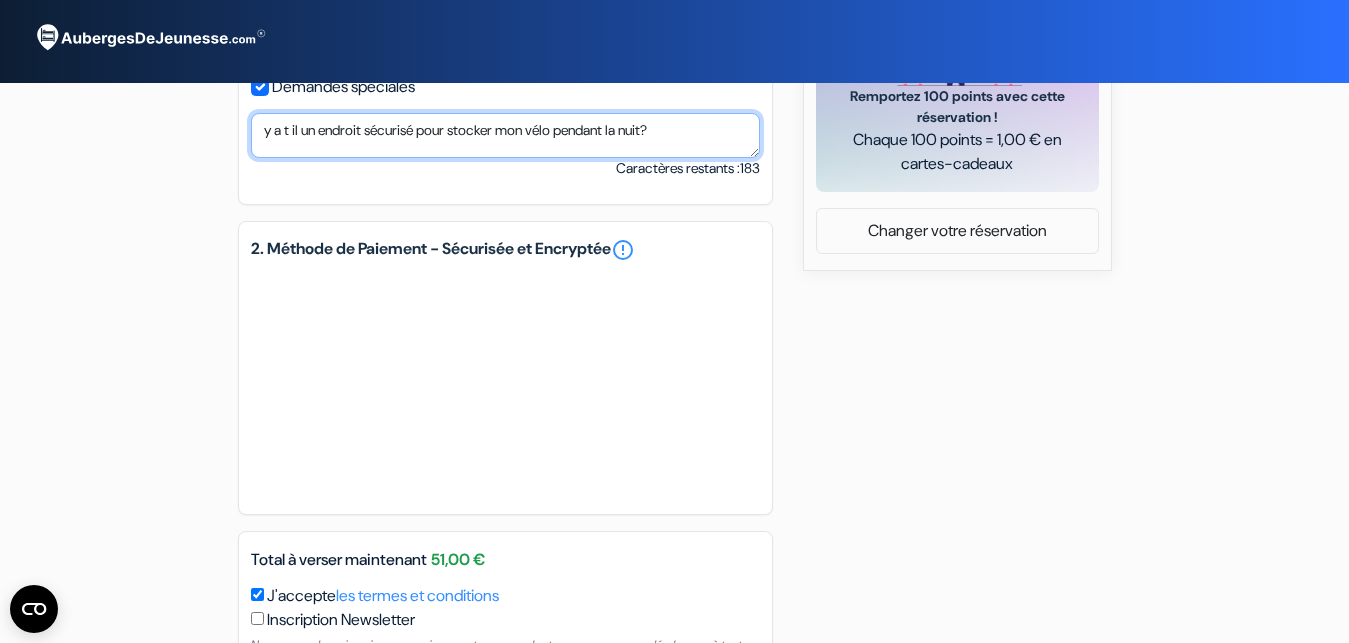 type on "y a t il un endroit sécurisé pour stocker mon vélo pendant la nuit?" 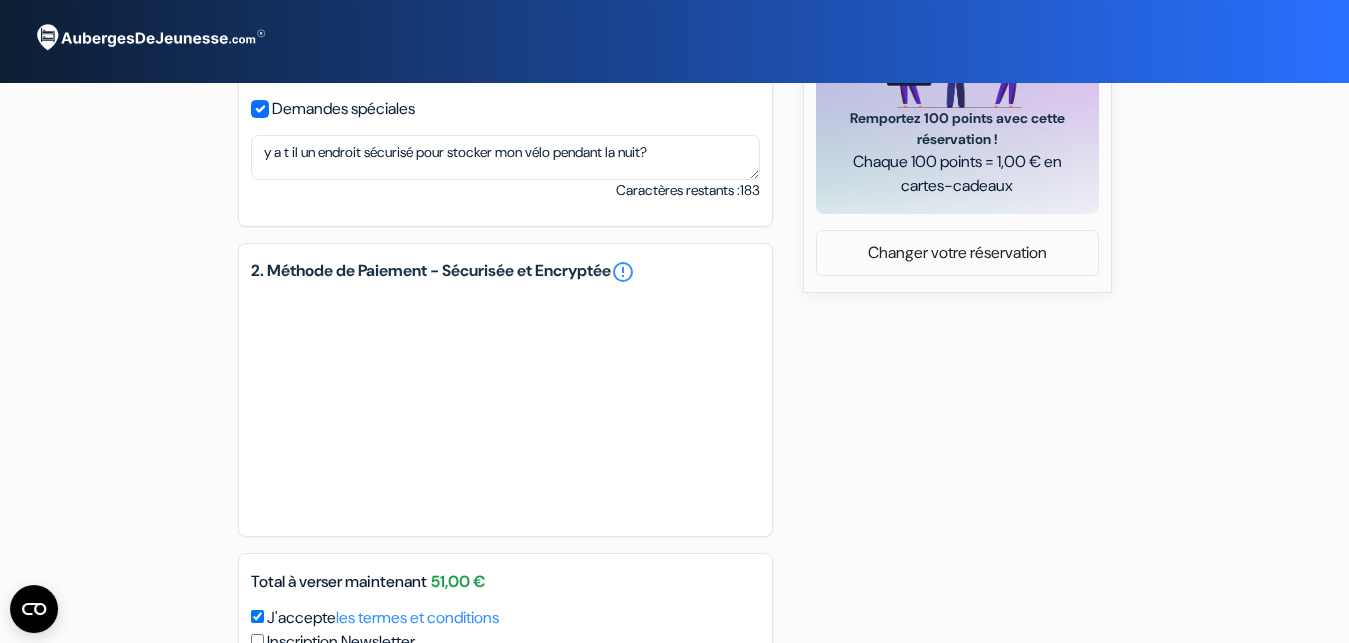 scroll, scrollTop: 984, scrollLeft: 0, axis: vertical 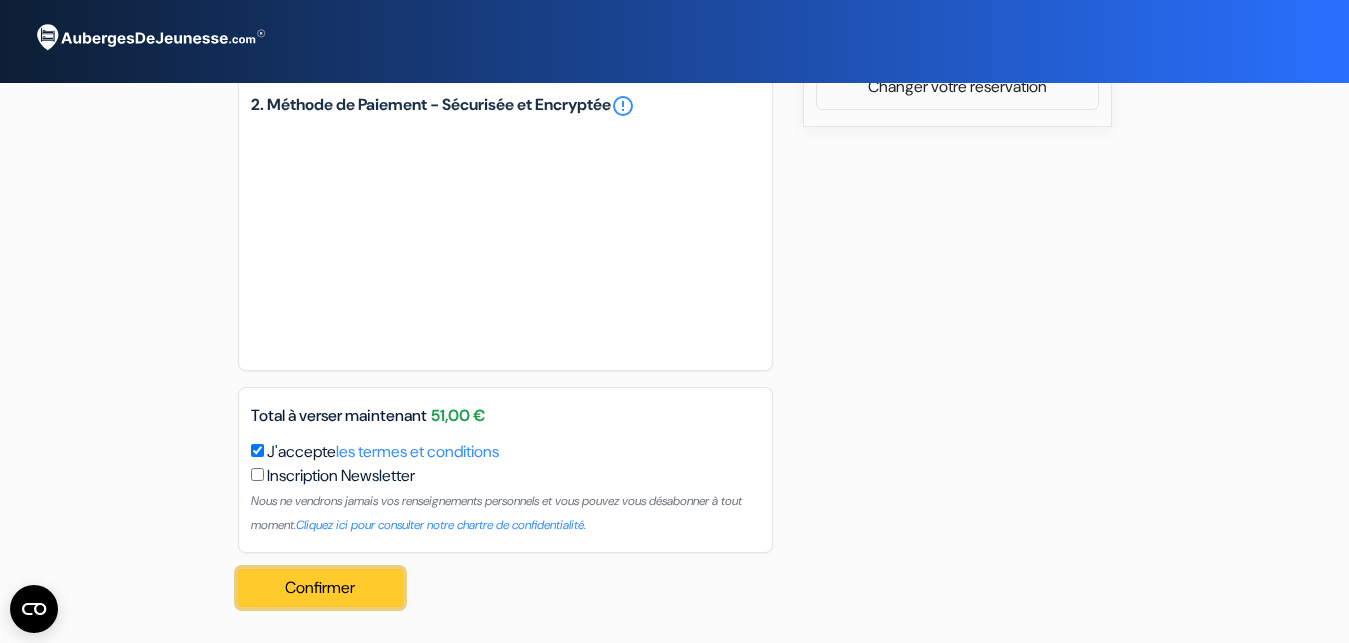click on "Confirmer
Loading..." at bounding box center [321, 588] 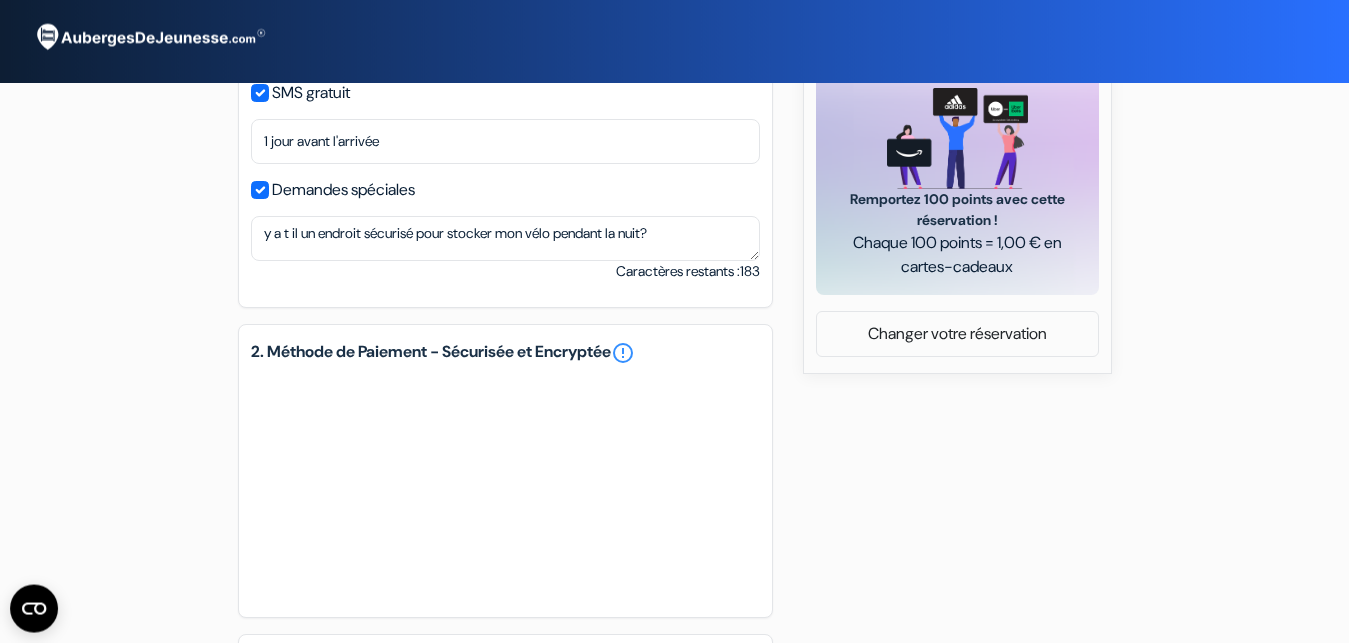 scroll, scrollTop: 714, scrollLeft: 0, axis: vertical 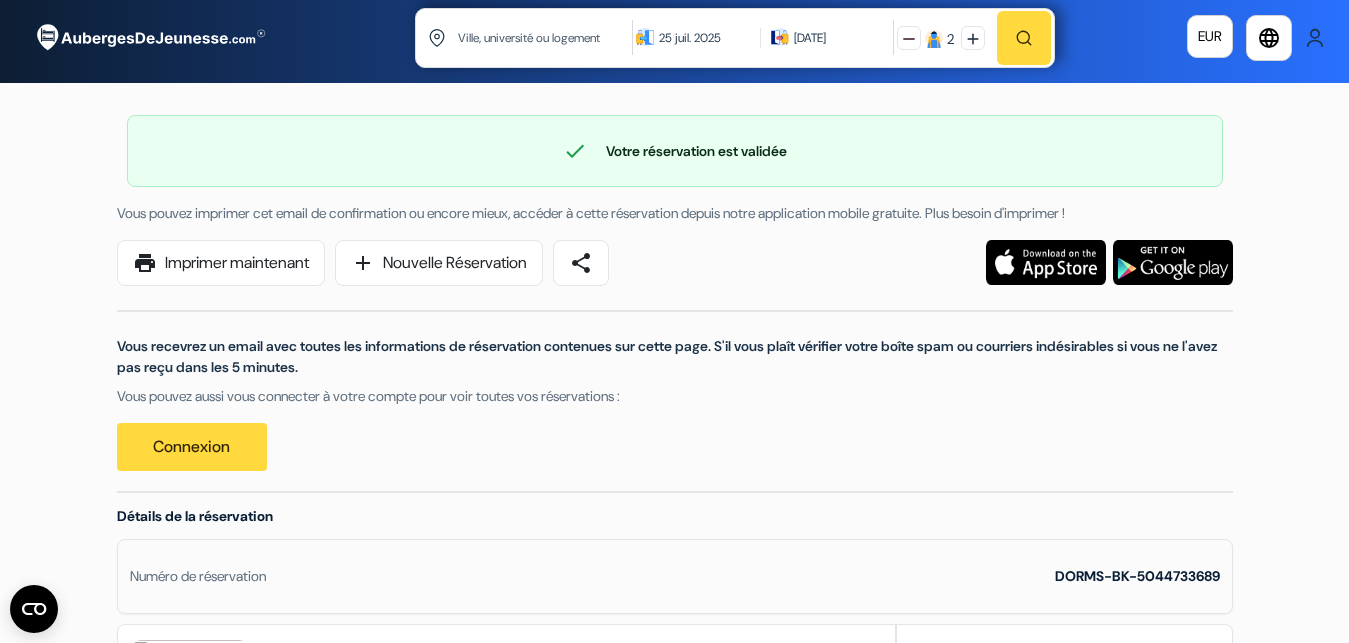 click at bounding box center [546, 37] 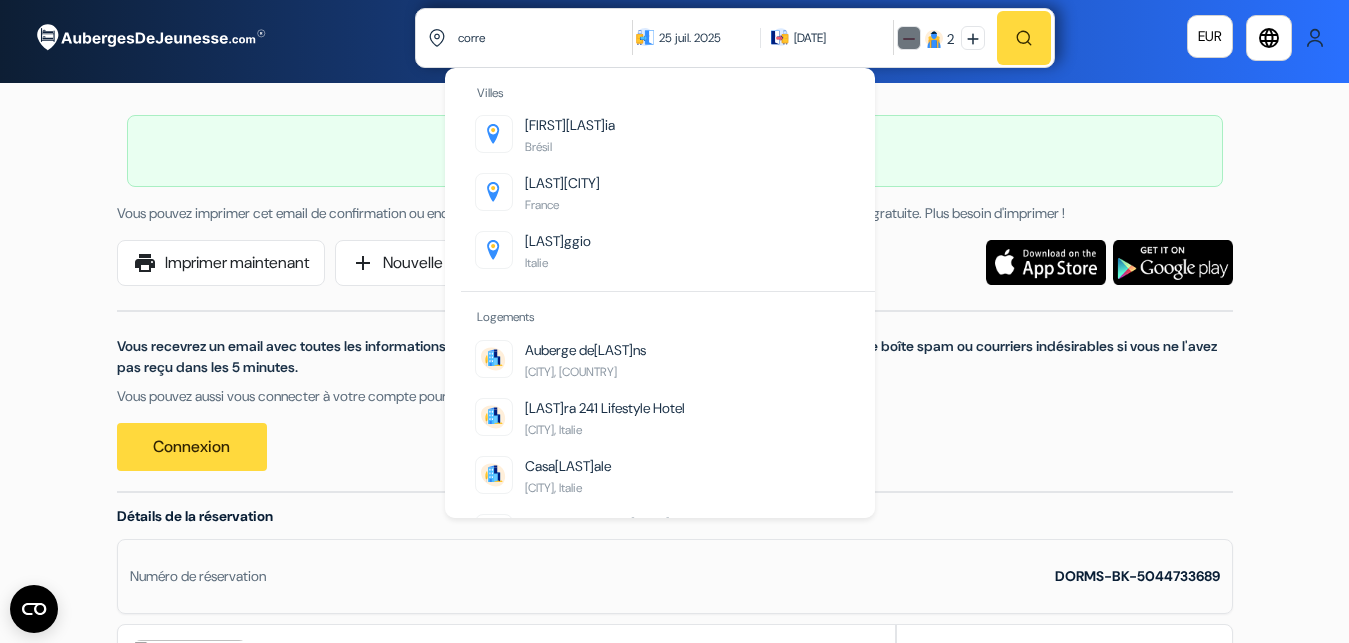 type on "corre" 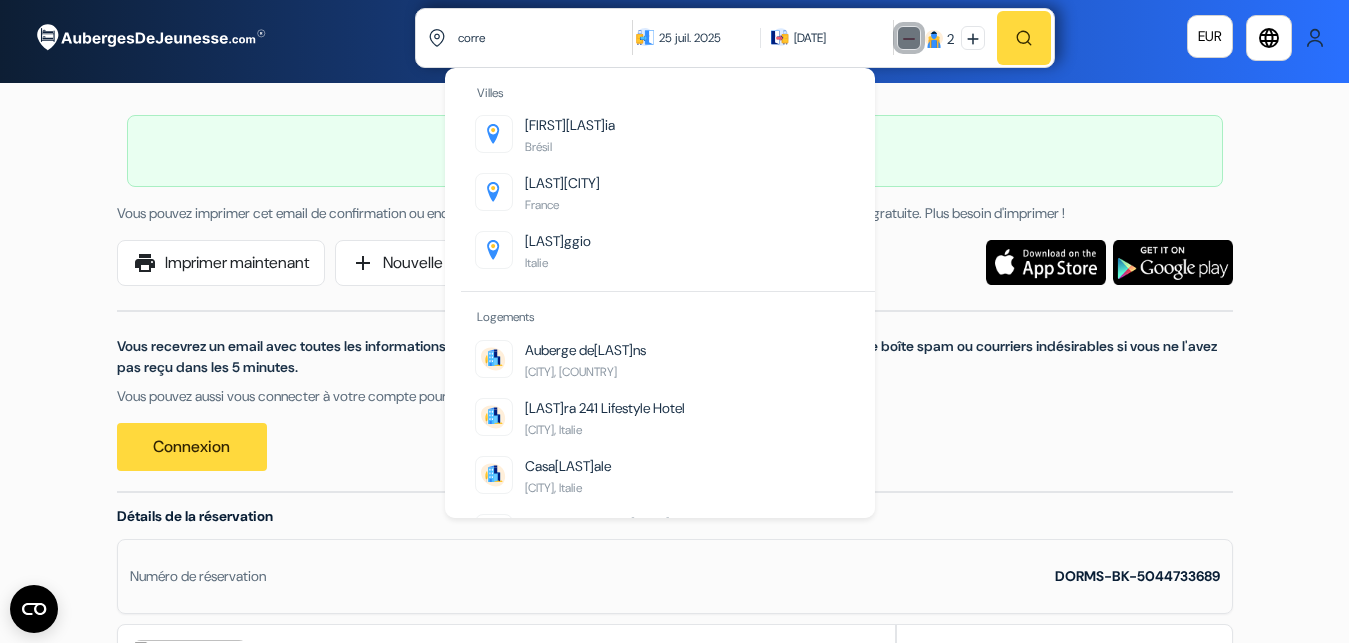 click at bounding box center [909, 38] 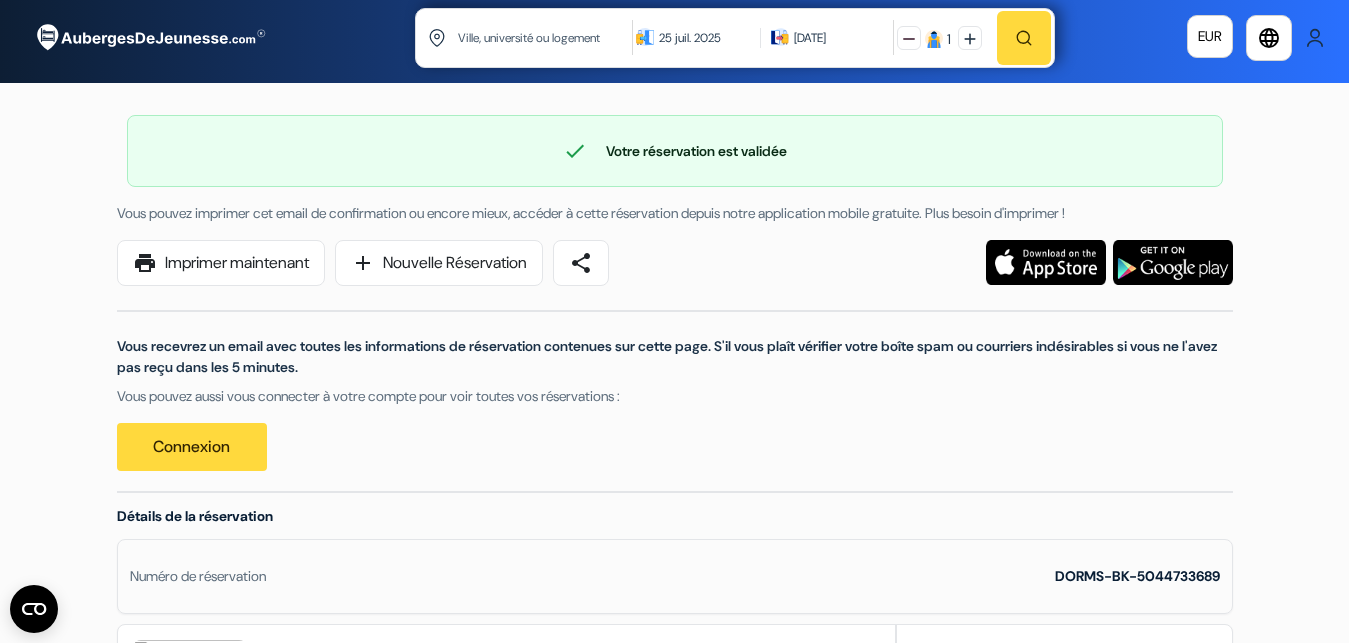 click at bounding box center (546, 37) 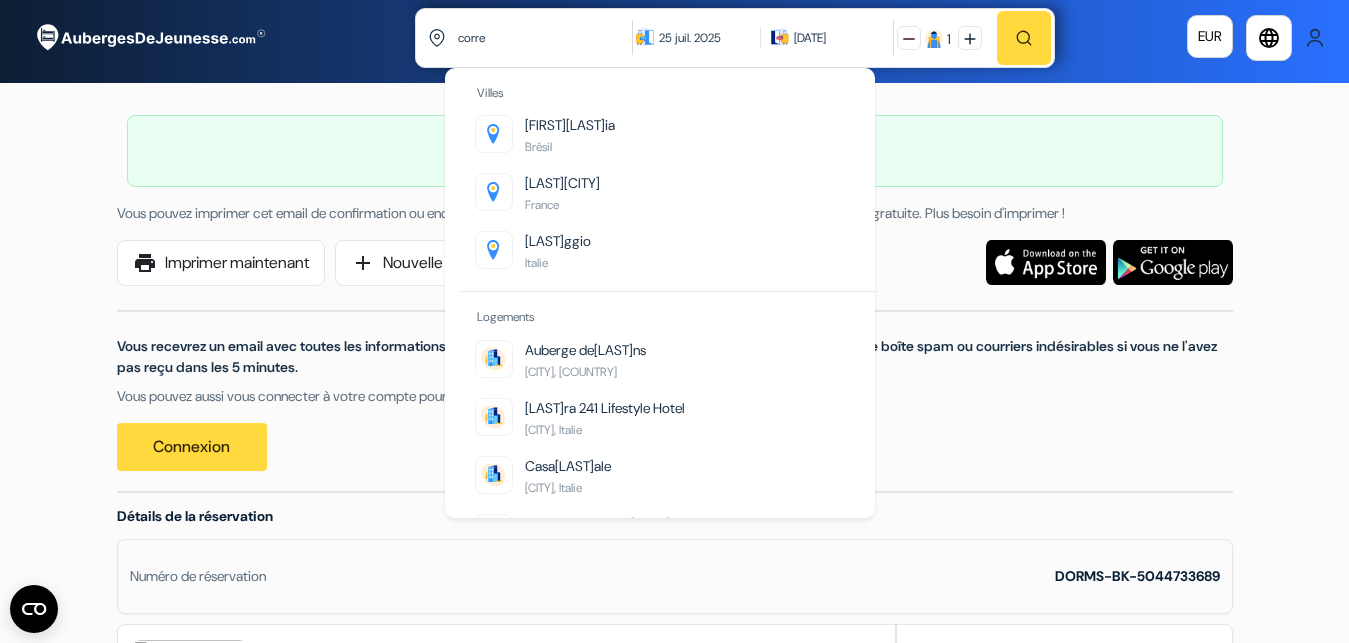 type on "corre" 